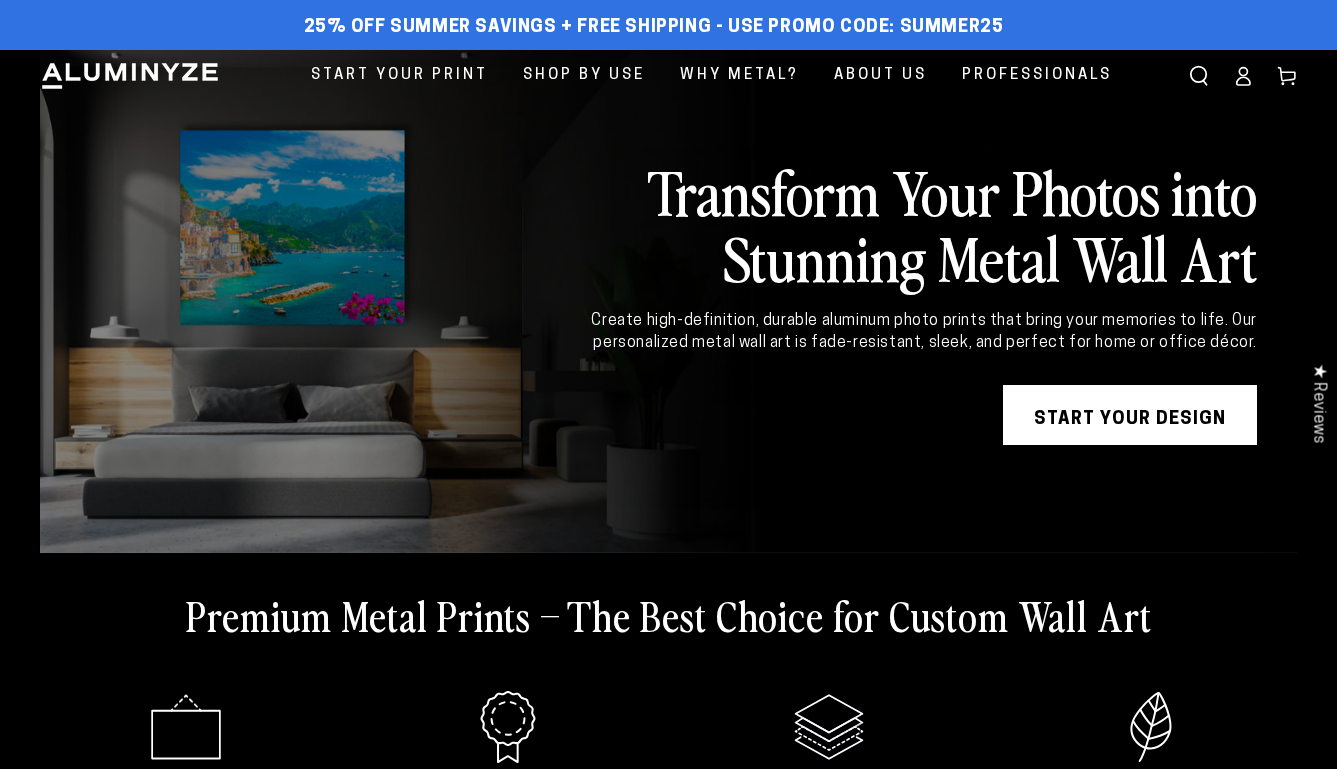 scroll, scrollTop: 0, scrollLeft: 0, axis: both 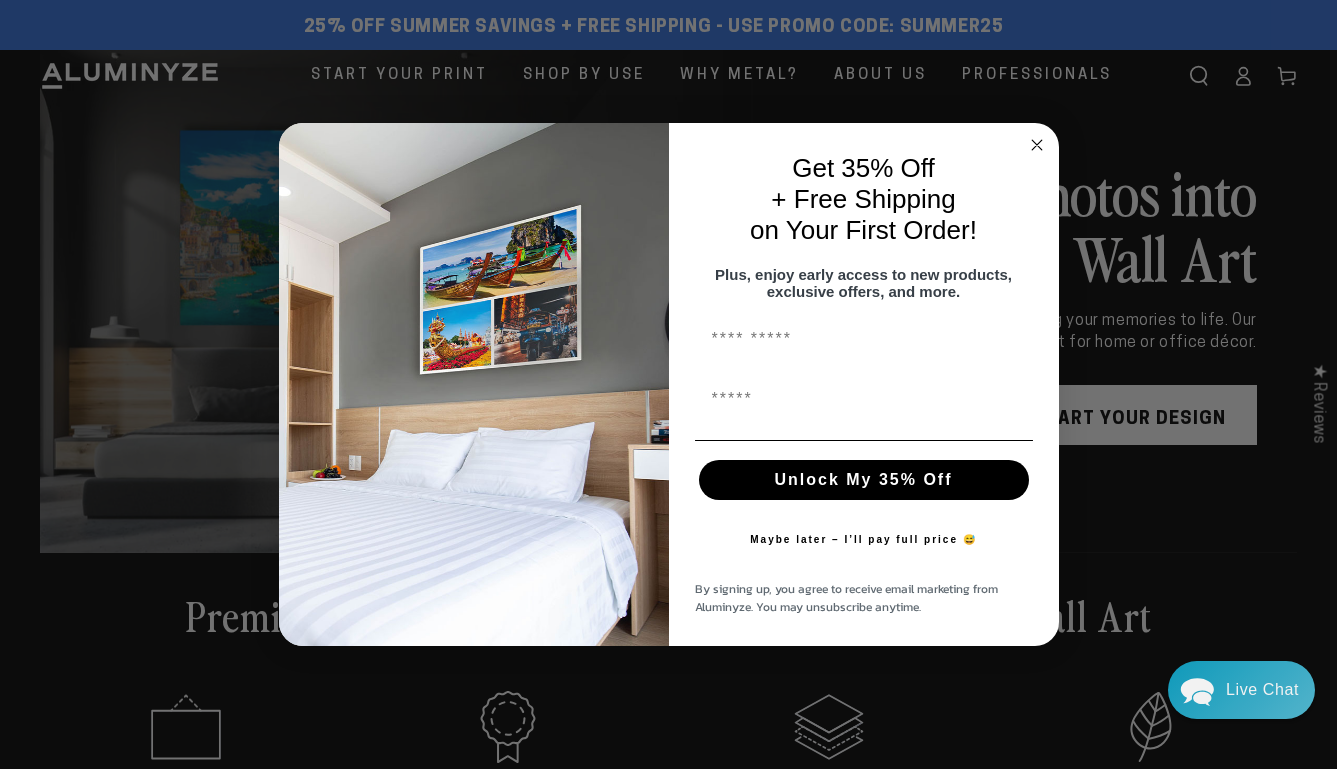 click 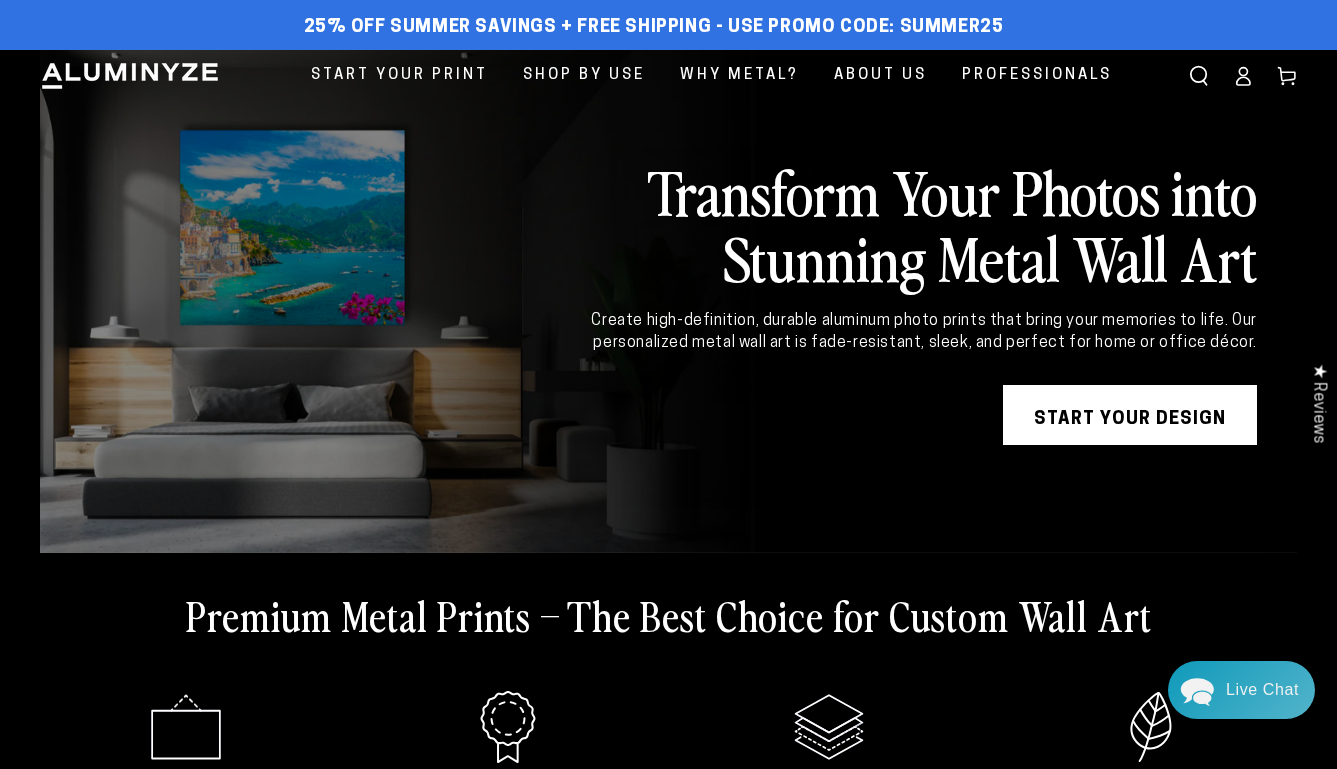 click on "START YOUR DESIGN" at bounding box center [1130, 415] 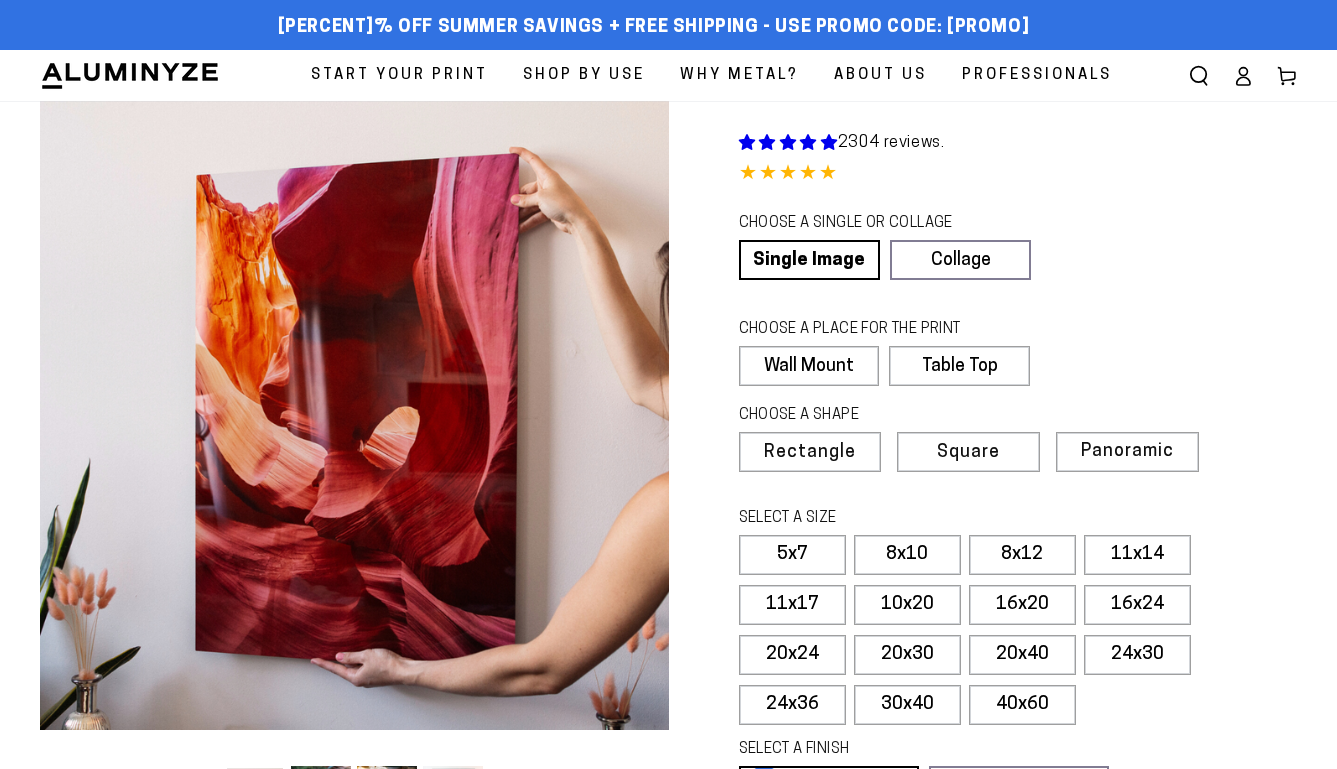 scroll, scrollTop: 0, scrollLeft: 0, axis: both 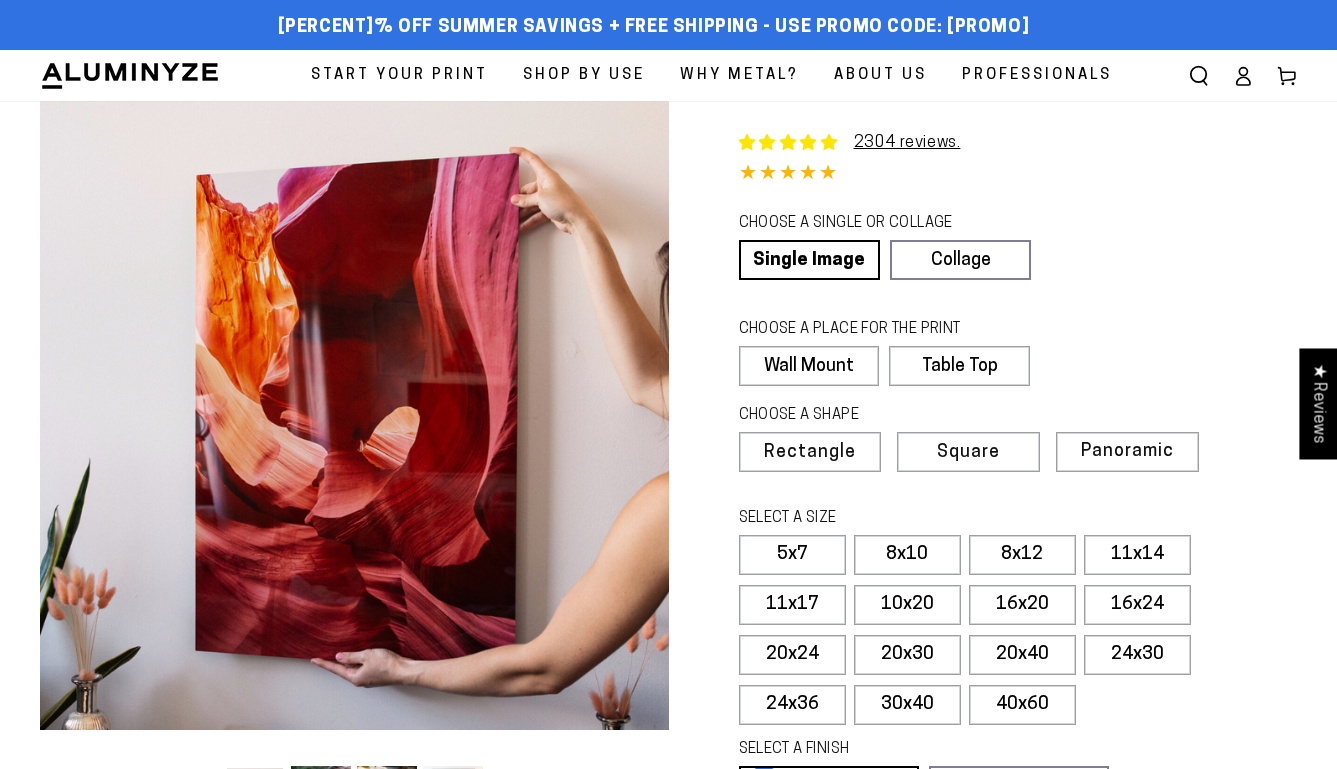 select on "**********" 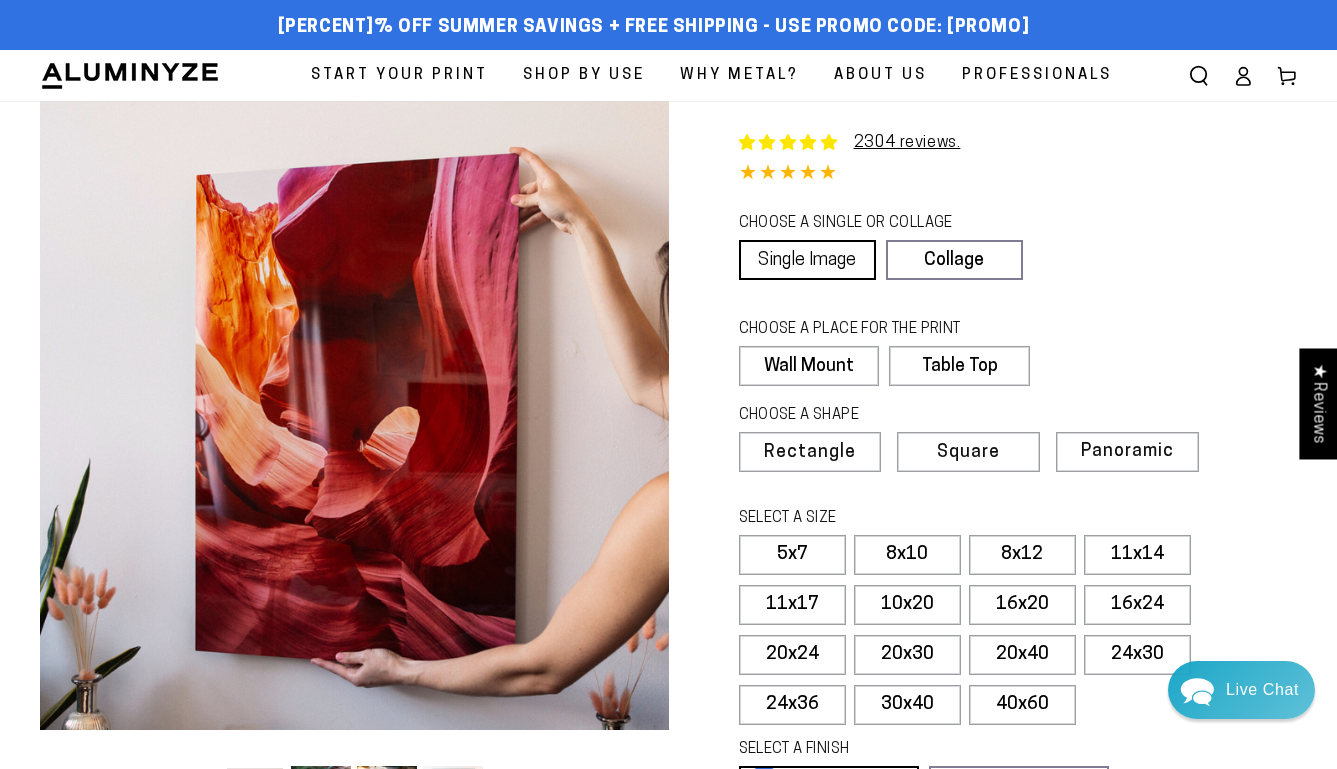 click on "Single Image" at bounding box center (807, 260) 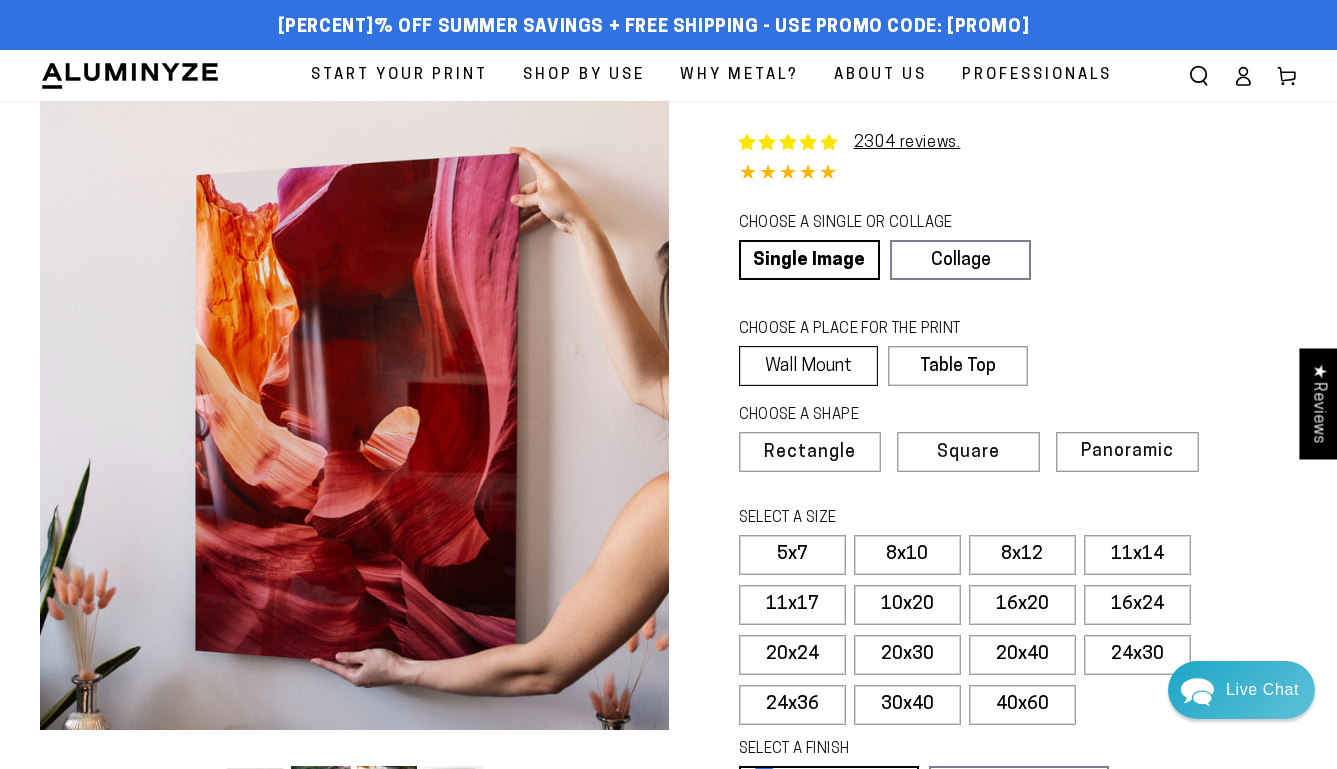 click on "Wall Mount" at bounding box center [809, 366] 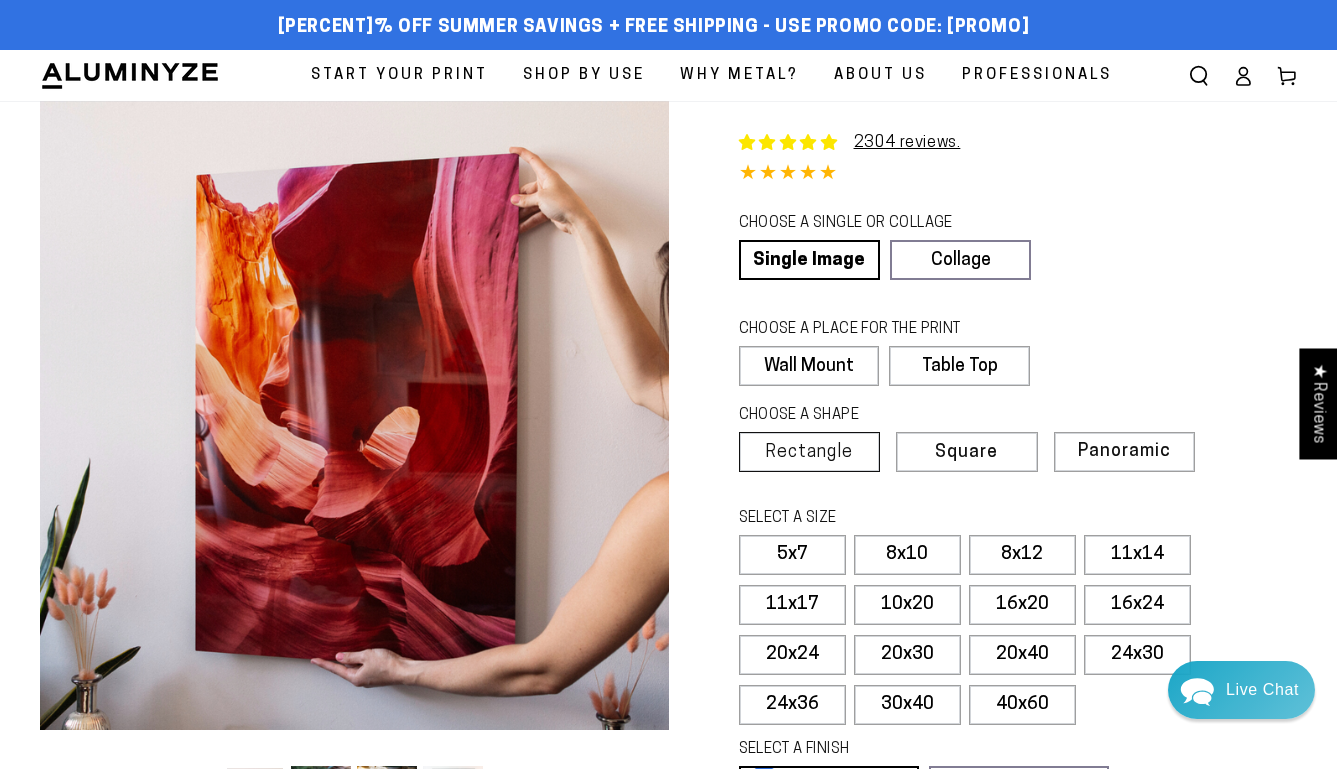 click on "Rectangle" at bounding box center [810, 452] 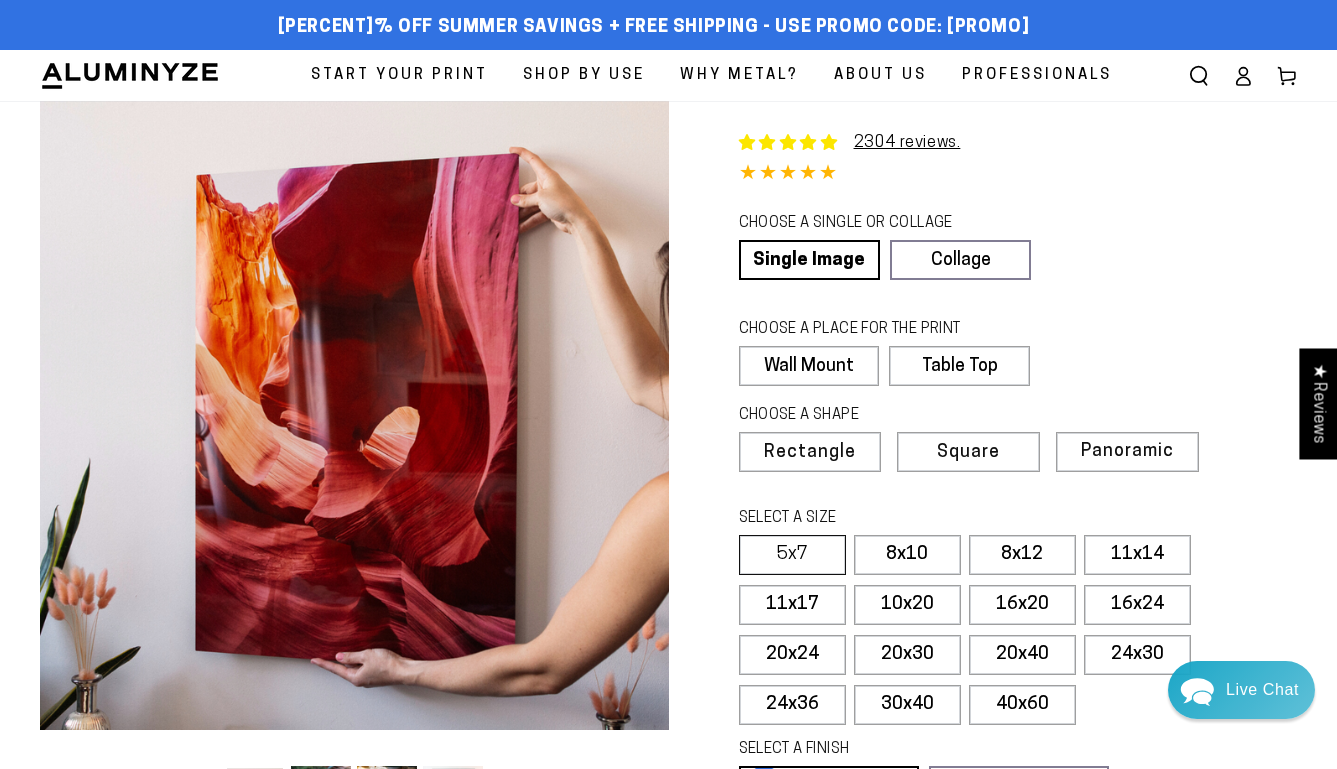 click on "5x7" at bounding box center (792, 555) 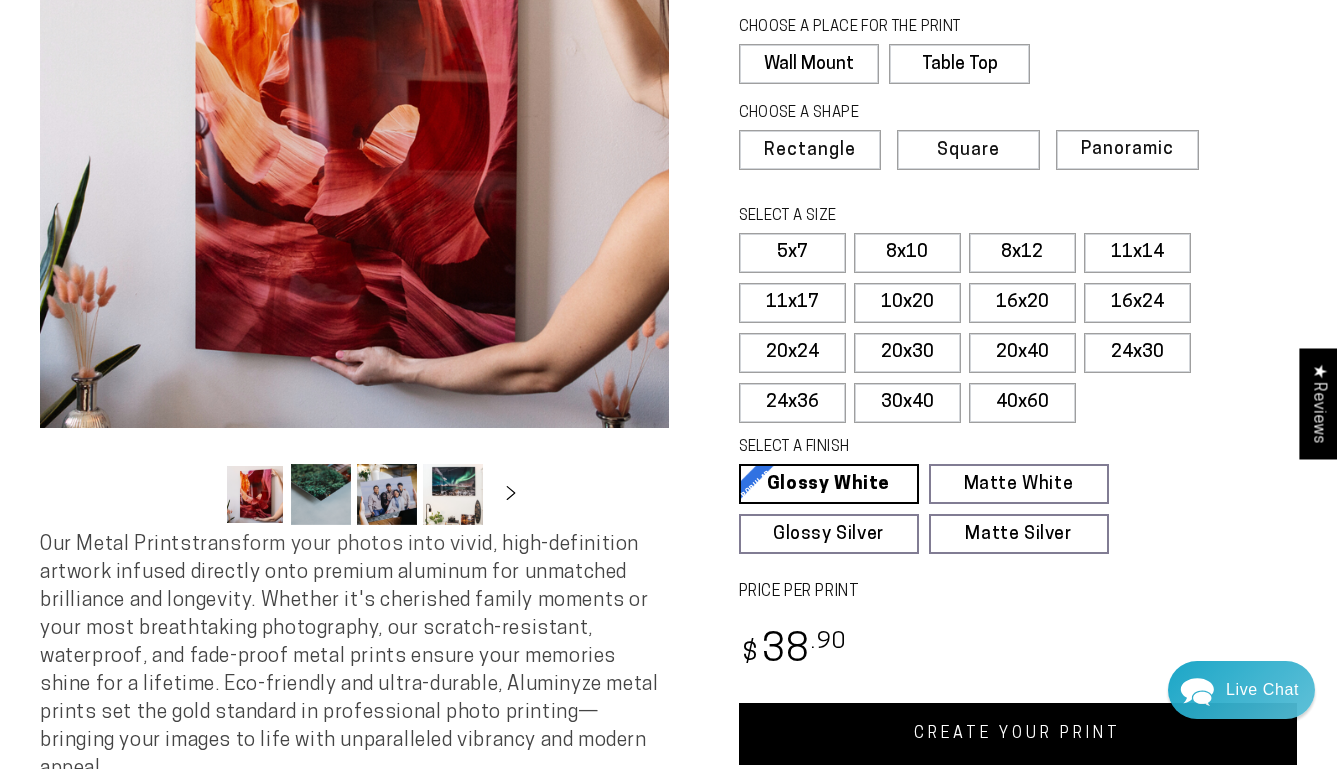 scroll, scrollTop: 333, scrollLeft: 0, axis: vertical 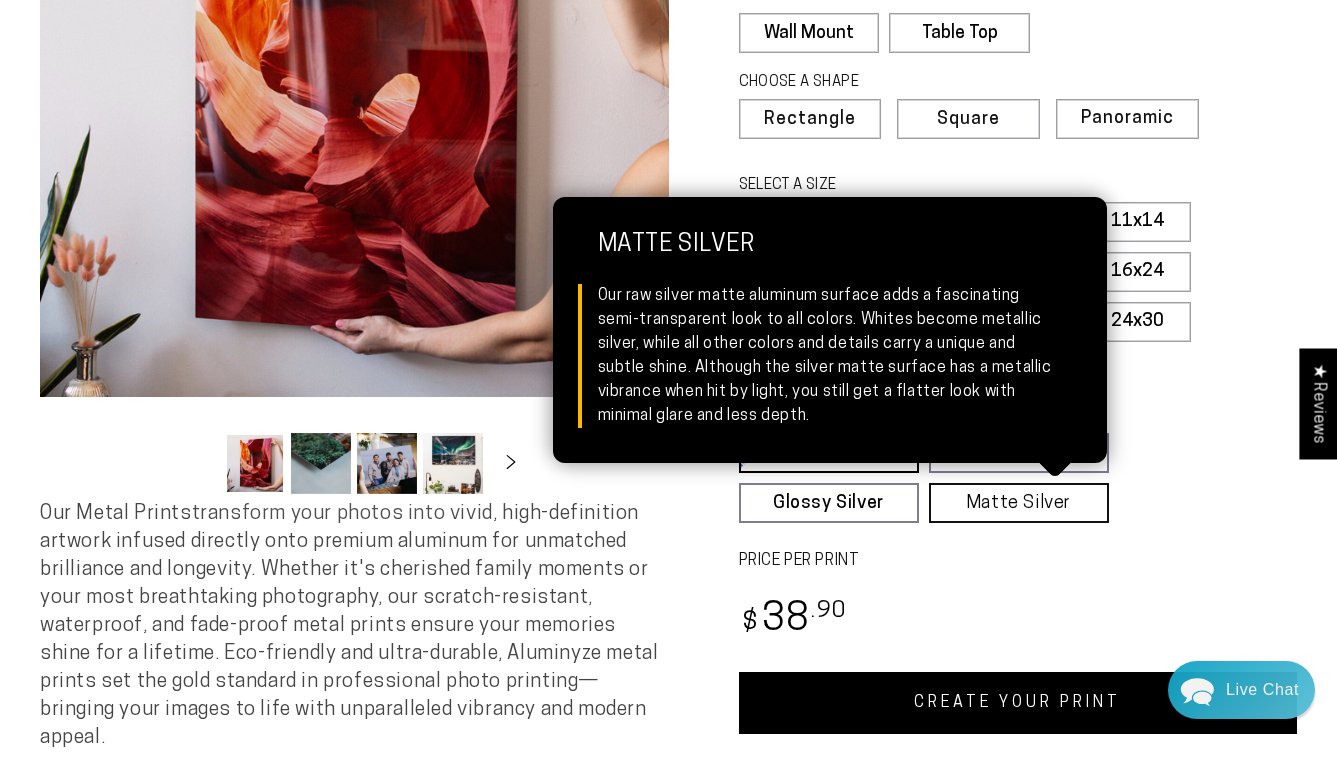 click on "Matte Silver
Matte Silver
Our raw silver matte aluminum surface adds a fascinating semi-transparent look to all colors. Whites become metallic silver, while all other colors and details carry a unique and subtle shine. Although the silver matte surface has a metallic vibrance when hit by light, you still get a flatter look with minimal glare and less depth." at bounding box center [1019, 503] 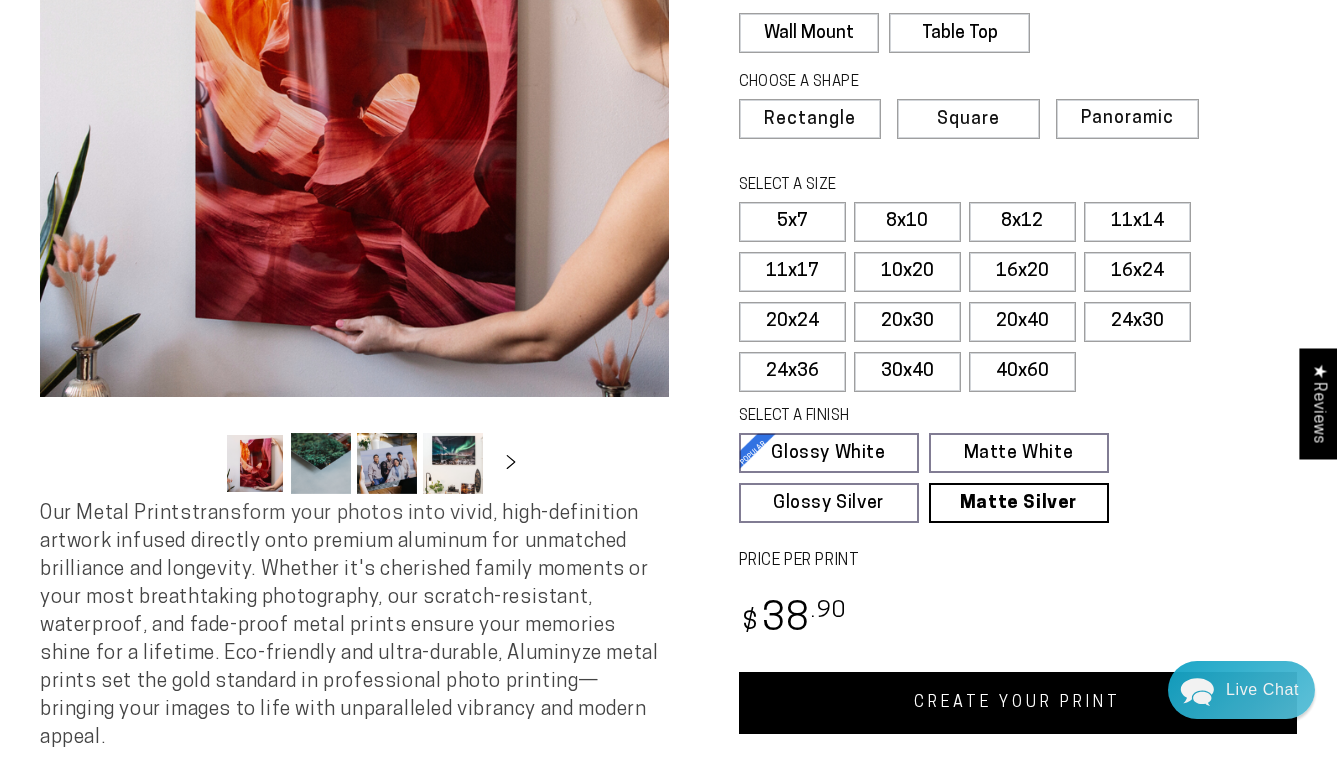 click on "Regular price
$ 38 .90
Regular price
Sale price
$ 38 .90" at bounding box center (1018, 622) 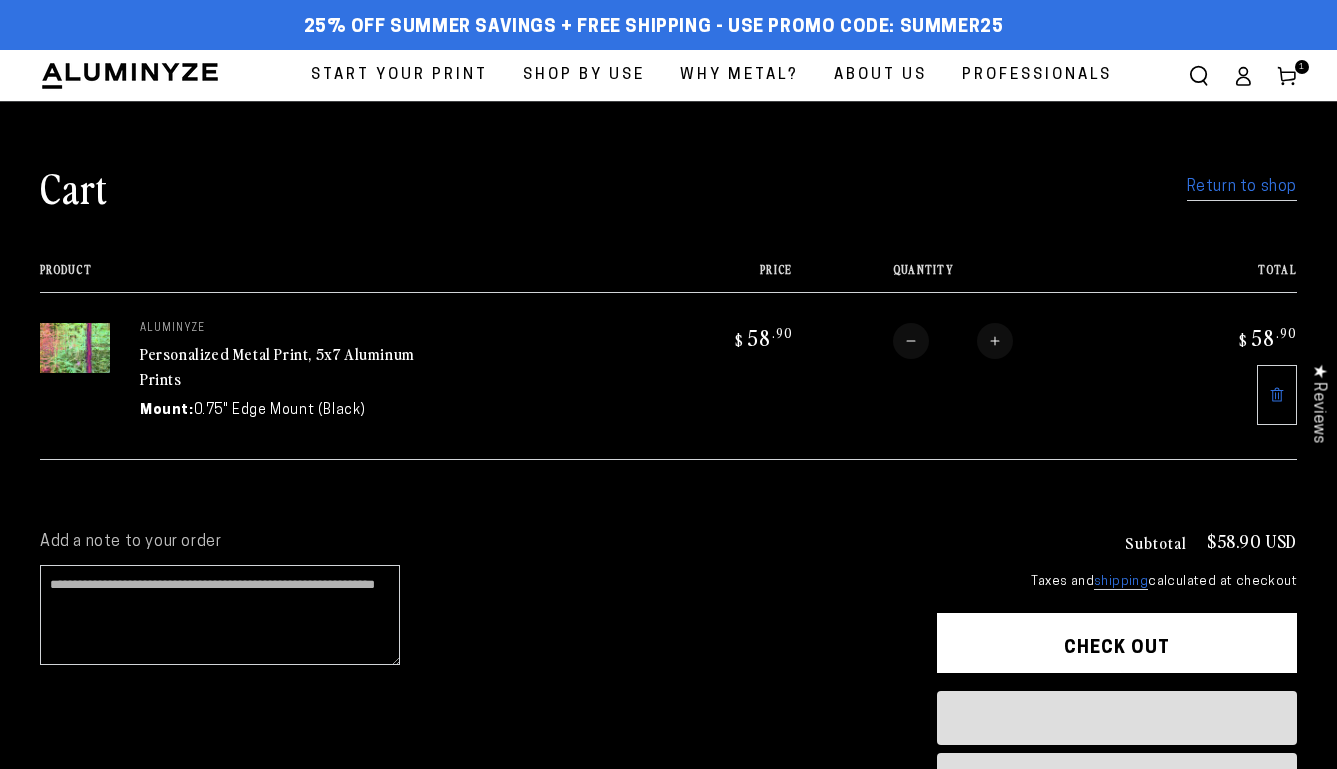 scroll, scrollTop: 0, scrollLeft: 0, axis: both 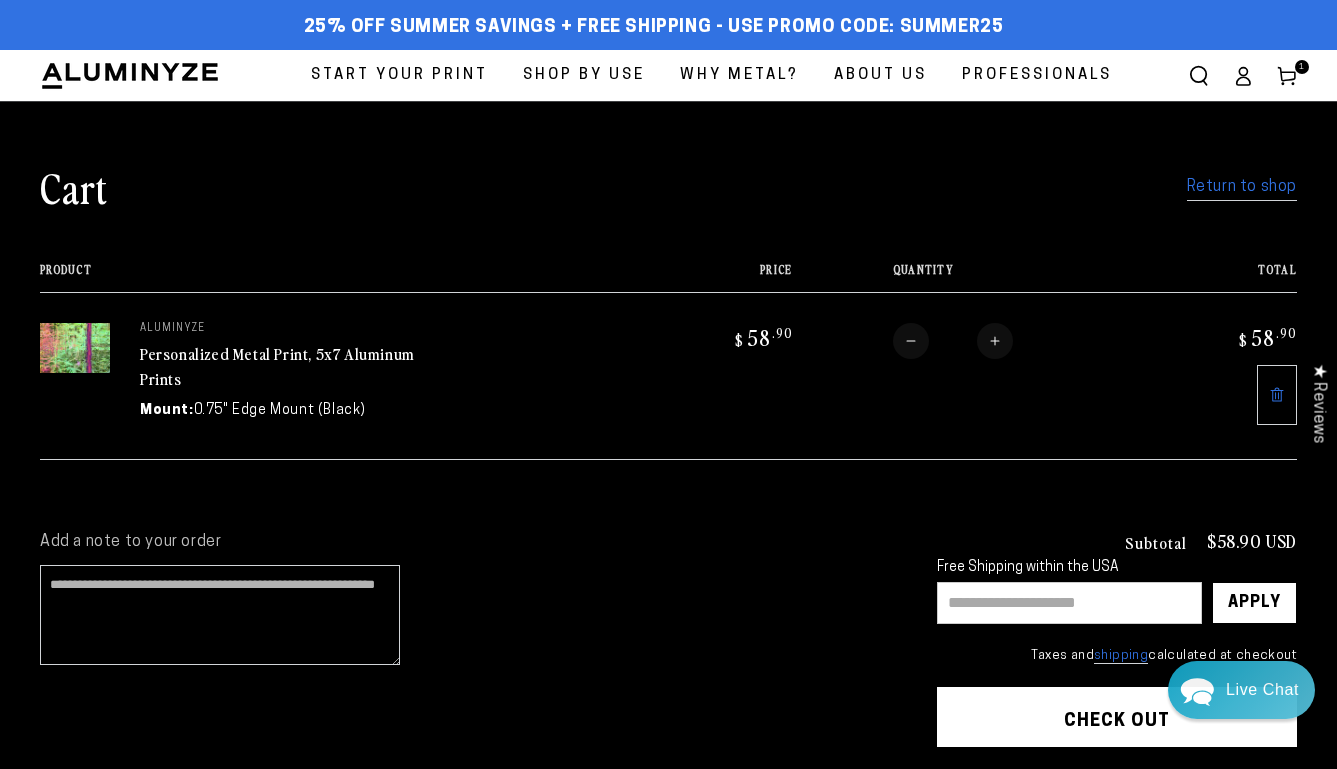 click 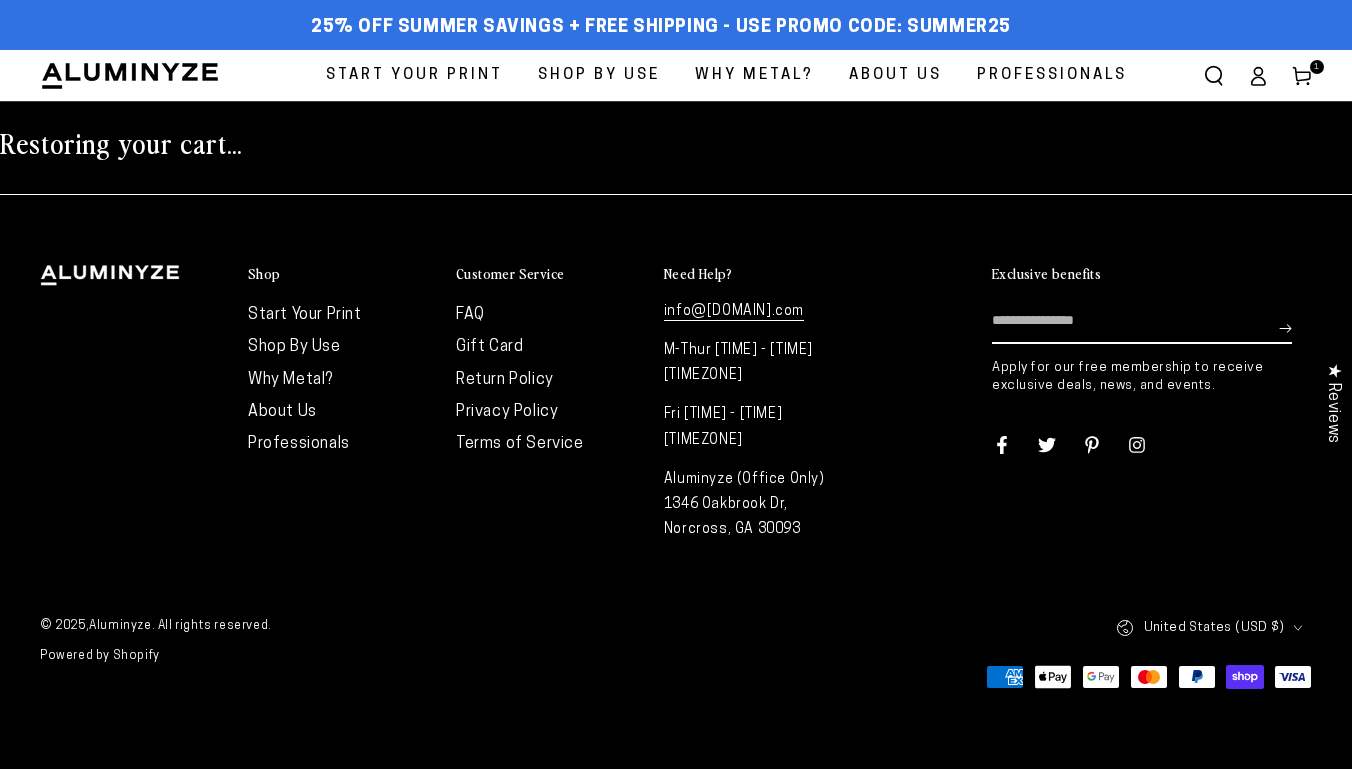 scroll, scrollTop: 0, scrollLeft: 0, axis: both 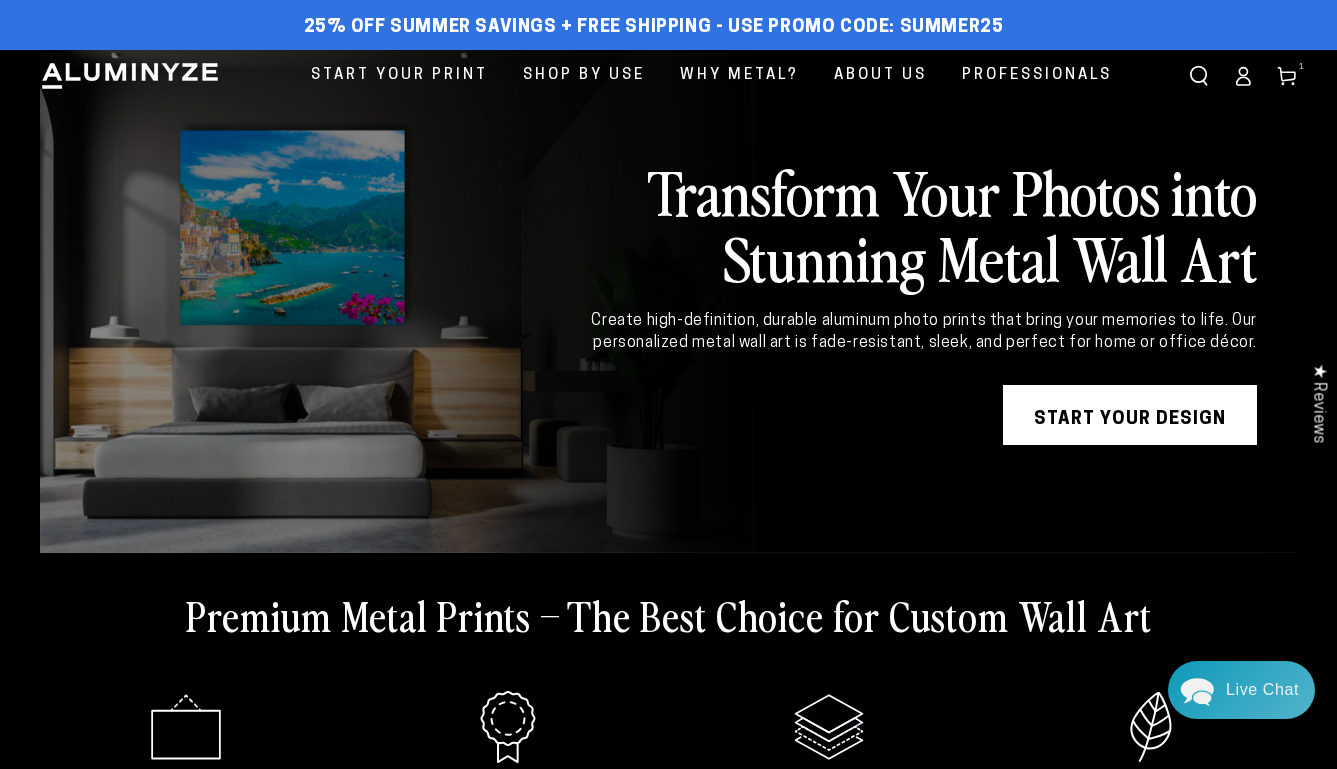 click 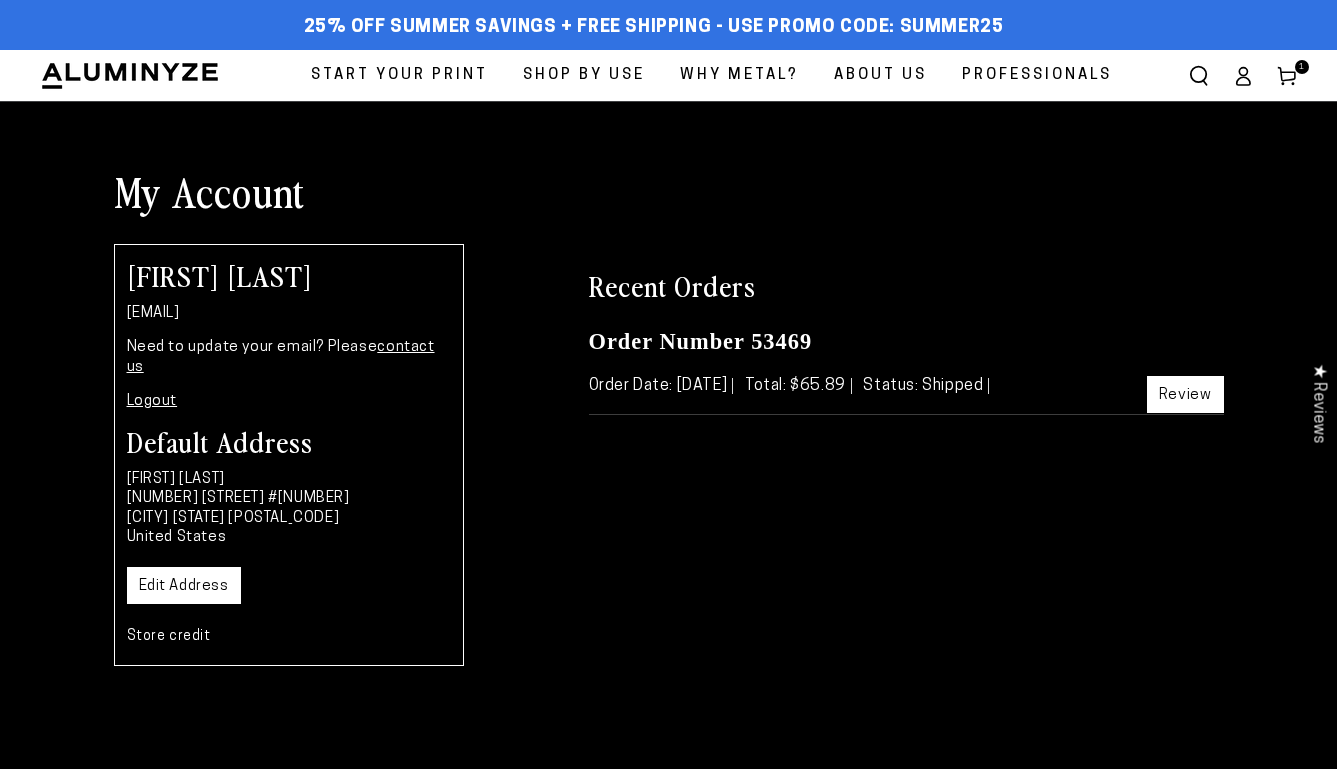 scroll, scrollTop: 0, scrollLeft: 0, axis: both 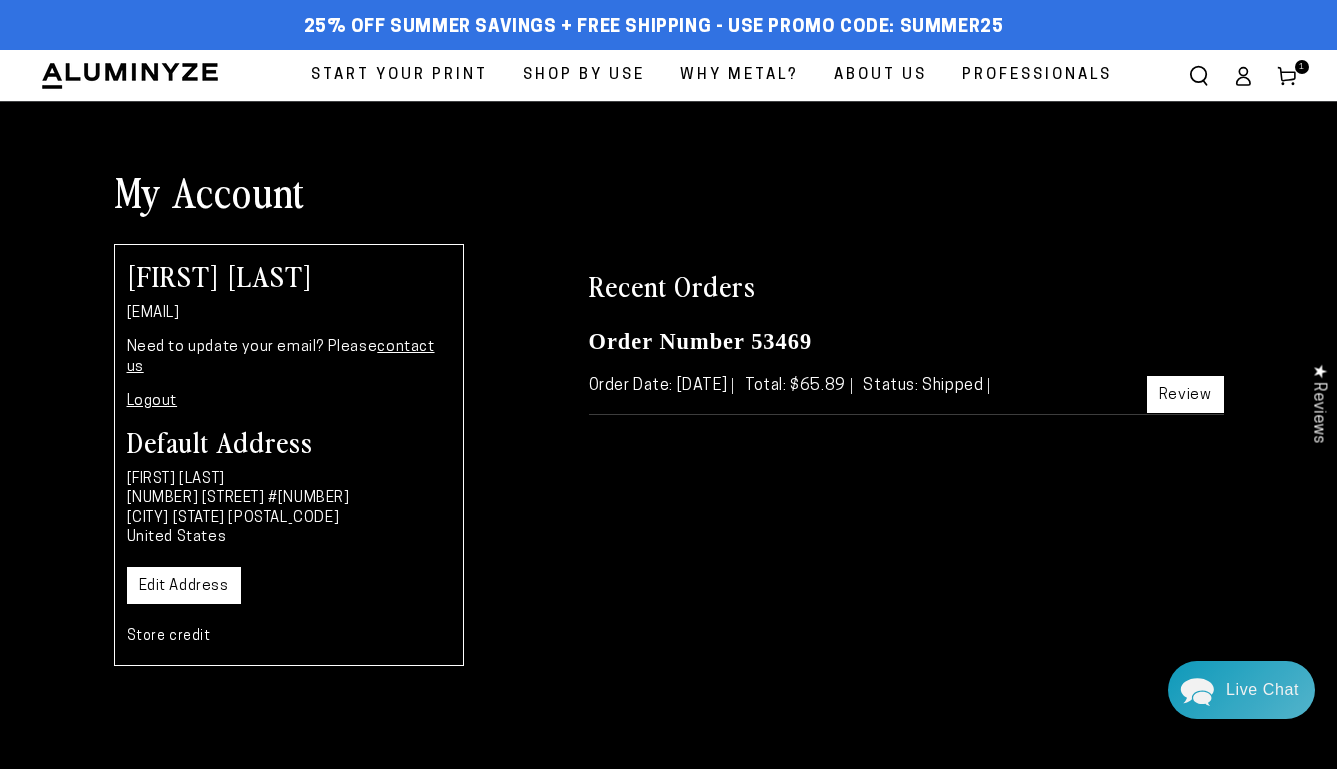 click on "Review" at bounding box center (1185, 394) 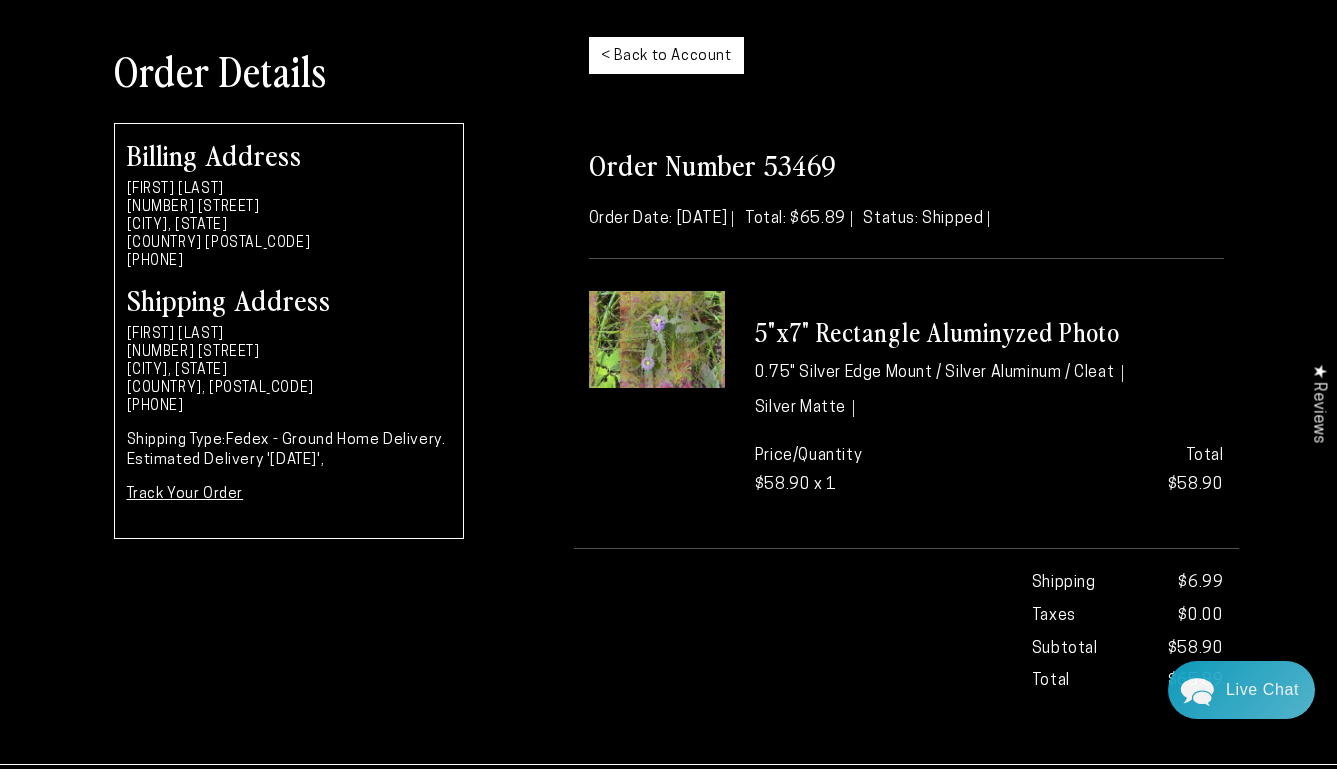 scroll, scrollTop: 0, scrollLeft: 0, axis: both 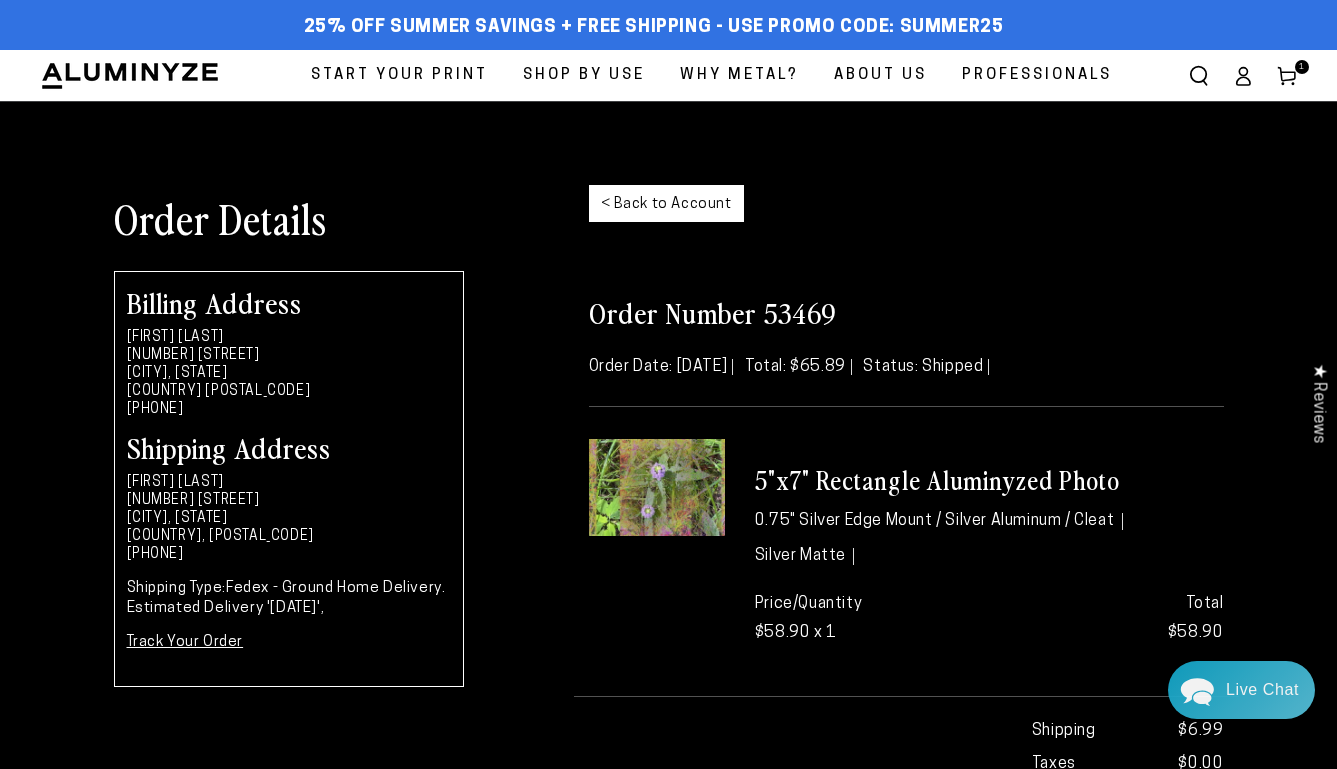 click 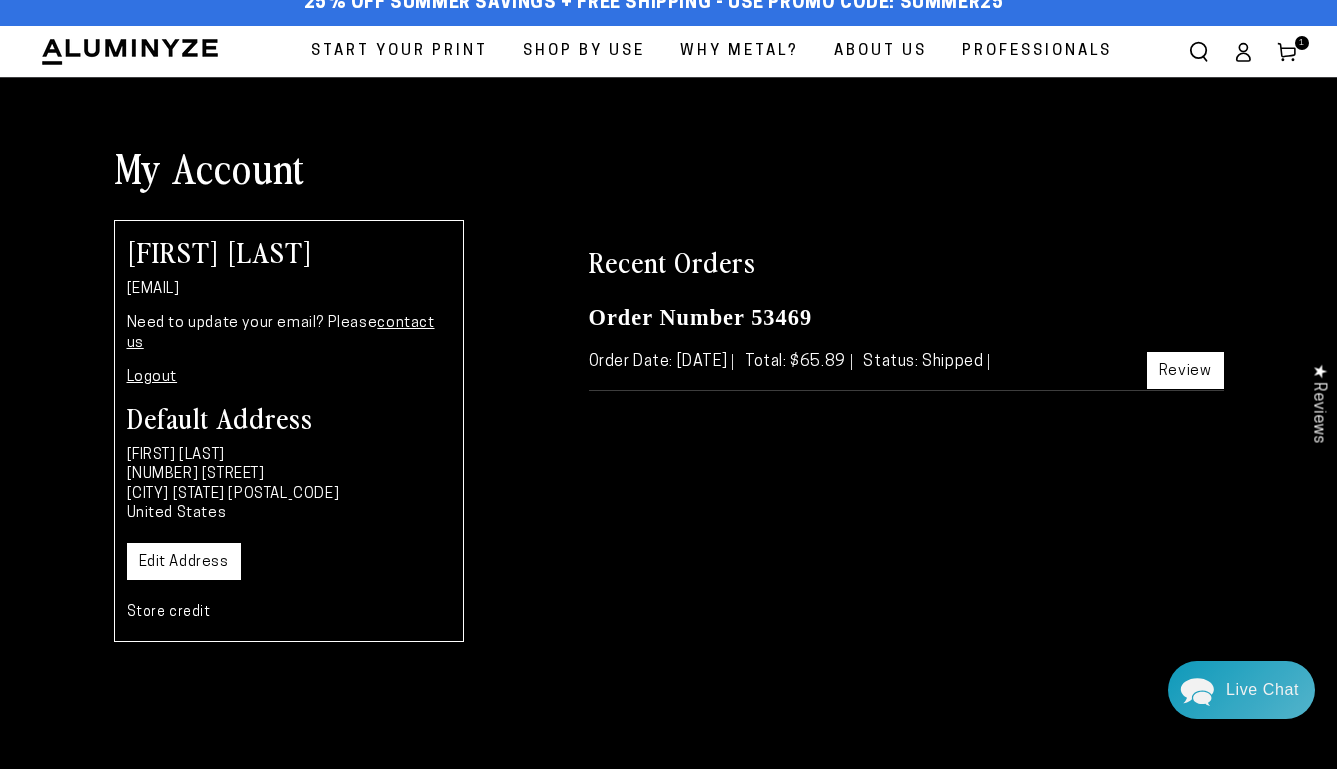 scroll, scrollTop: 0, scrollLeft: 0, axis: both 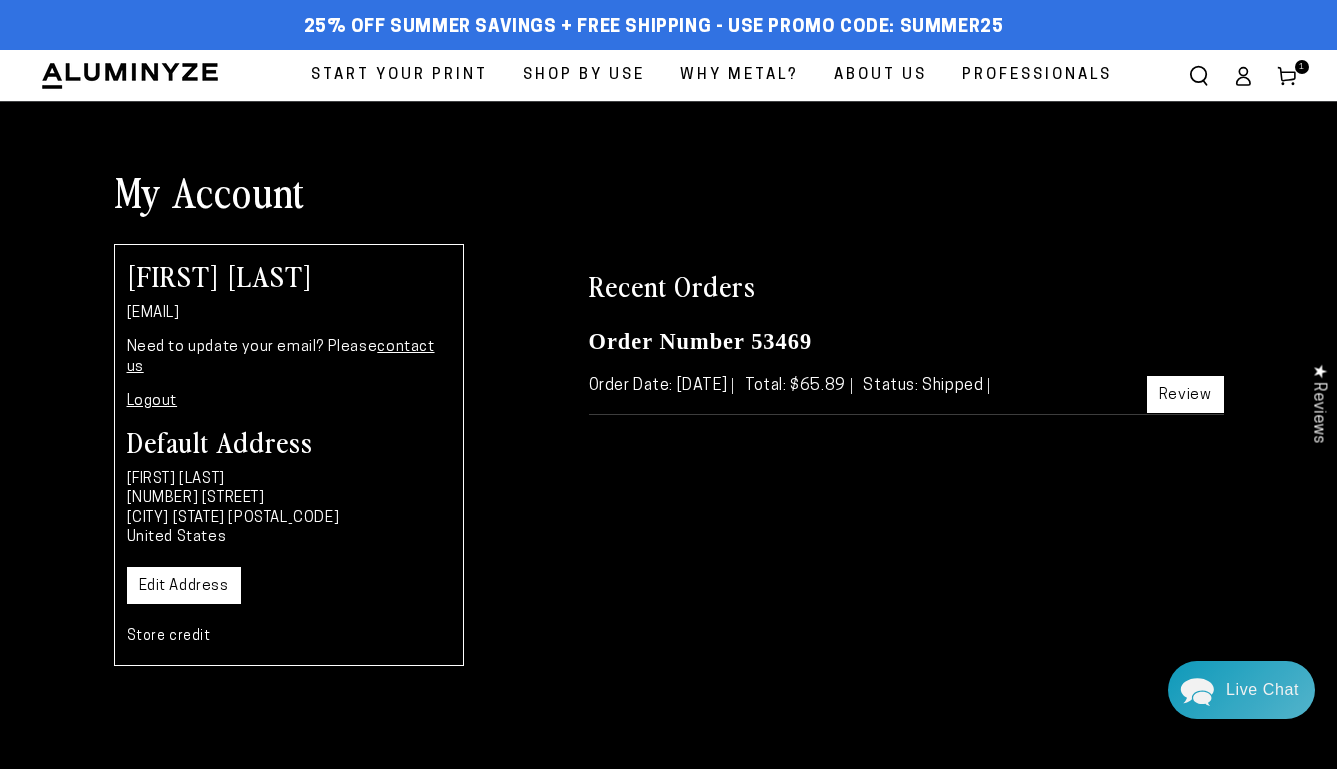 click on "Review" at bounding box center (1185, 394) 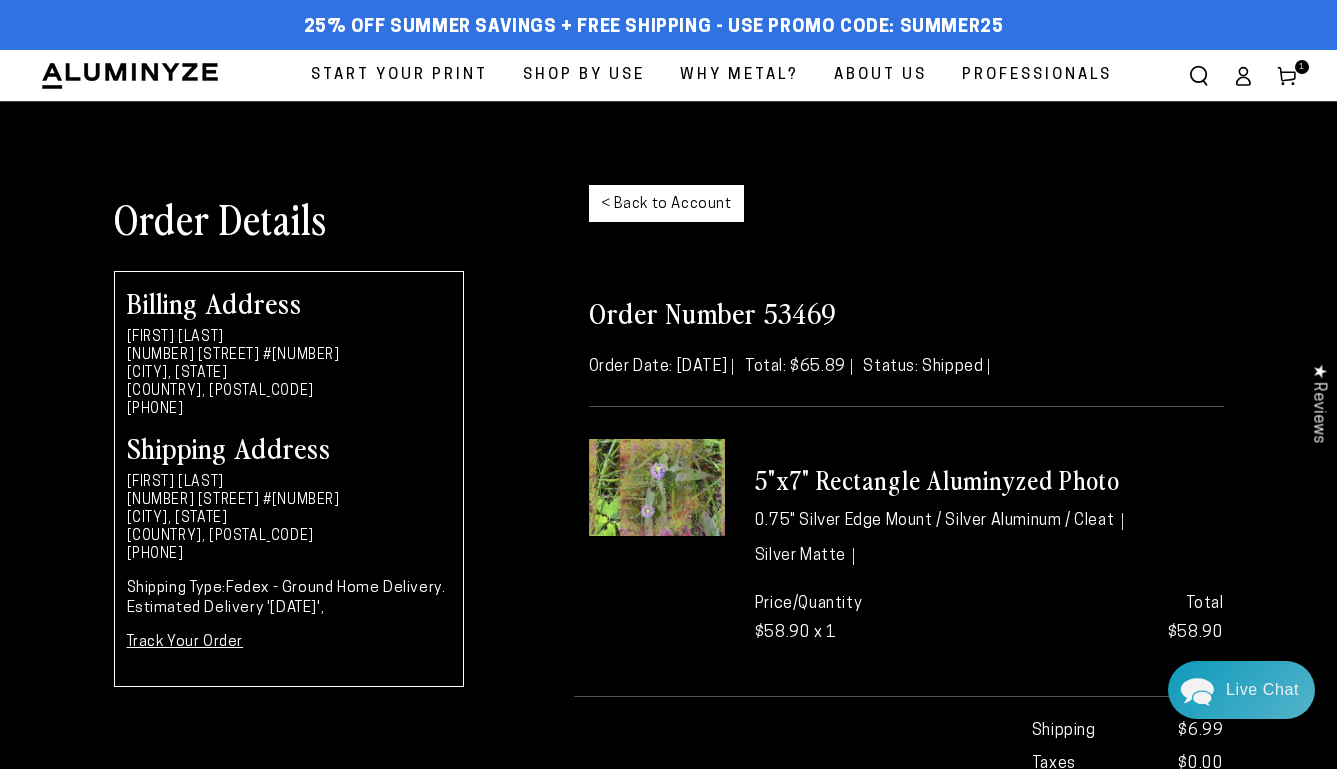 scroll, scrollTop: 0, scrollLeft: 0, axis: both 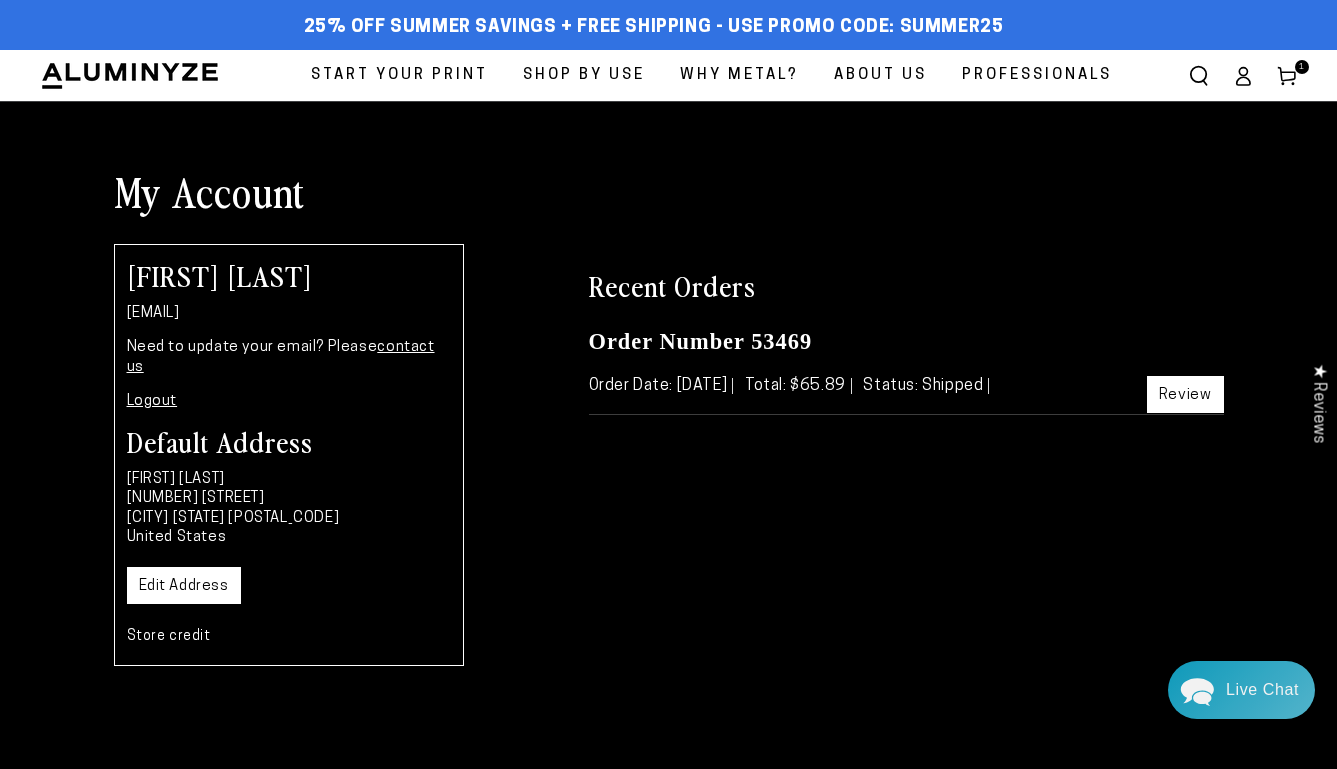 click on "Store credit" at bounding box center (169, 636) 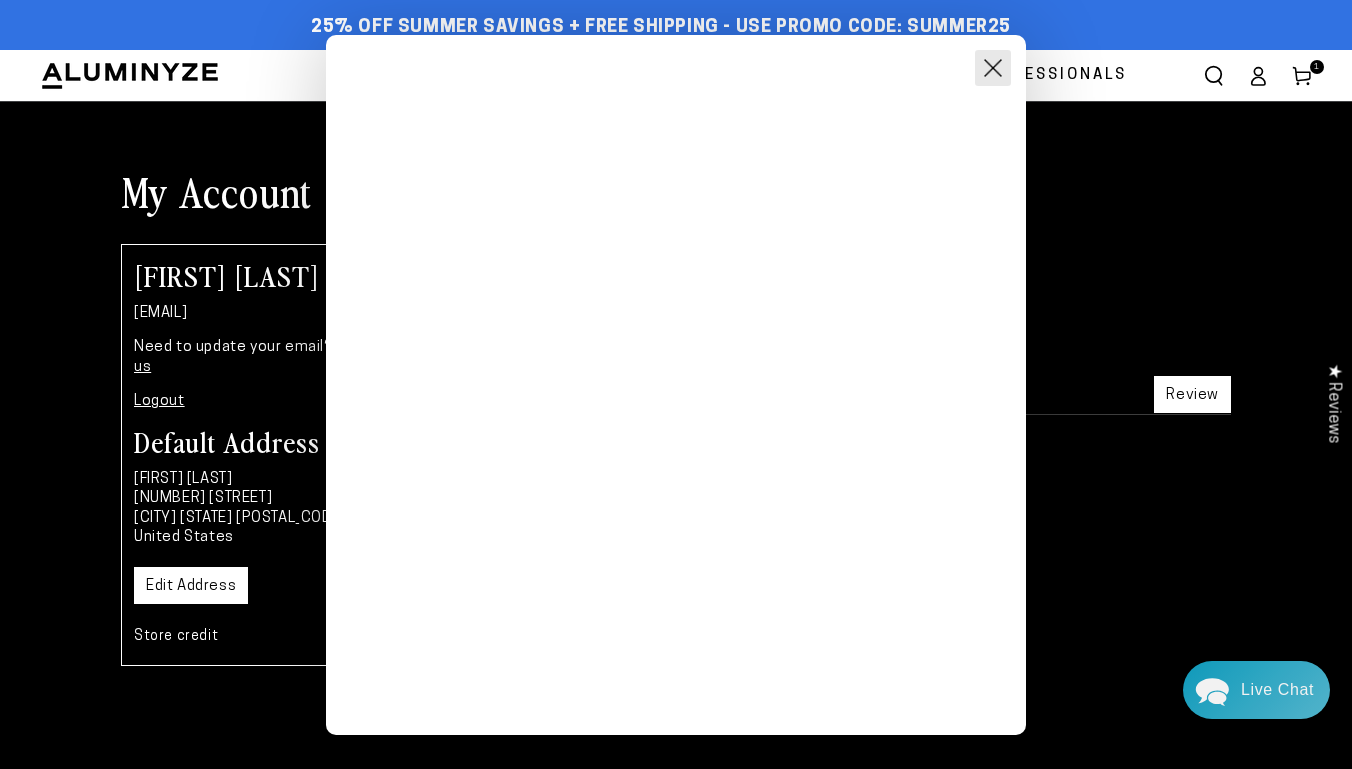 click at bounding box center [993, 68] 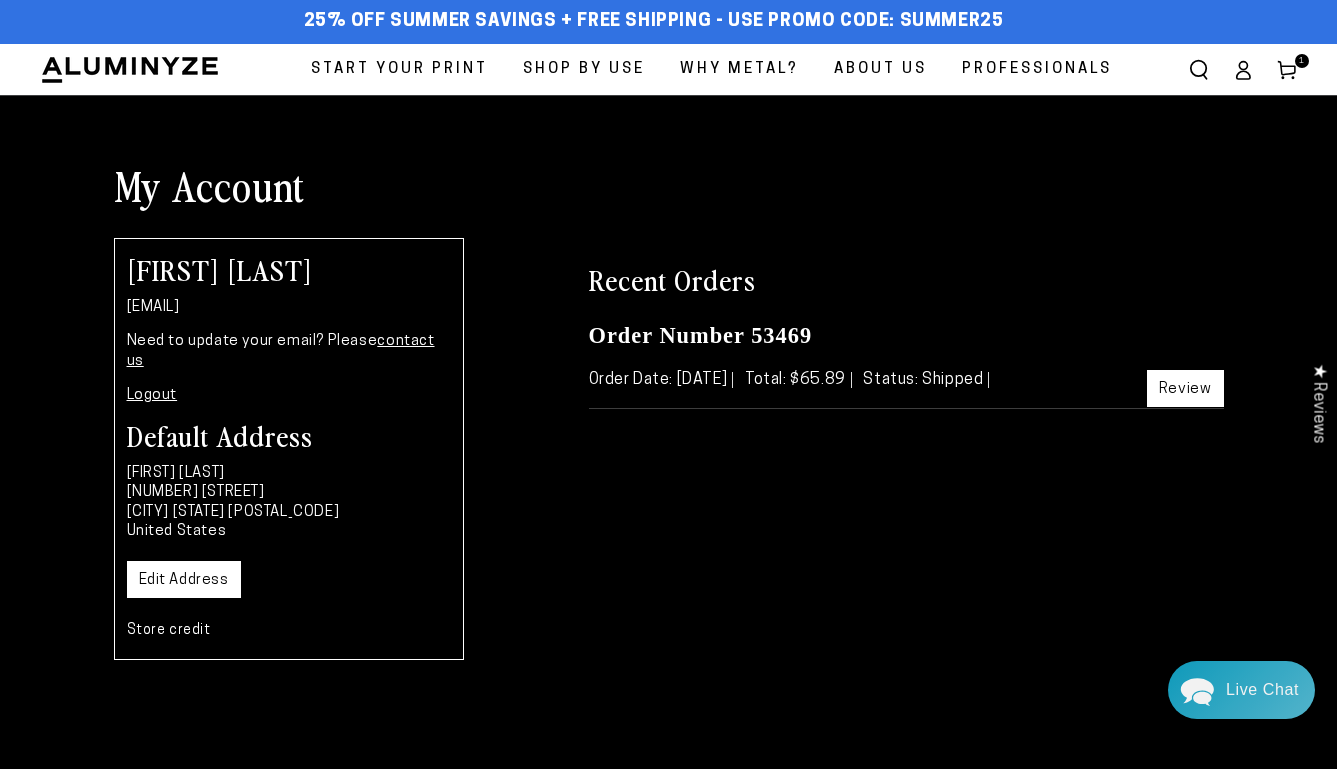 scroll, scrollTop: 0, scrollLeft: 0, axis: both 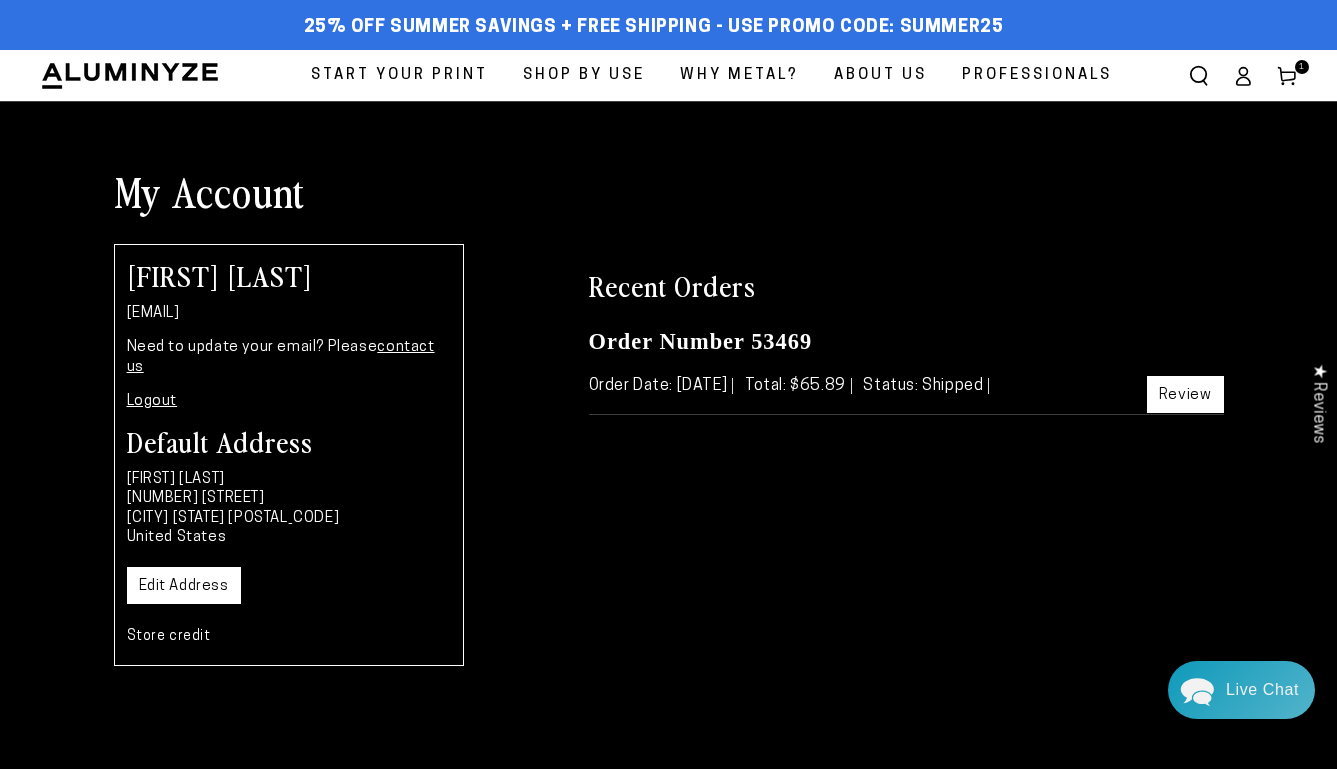 click on "Review" at bounding box center [1185, 394] 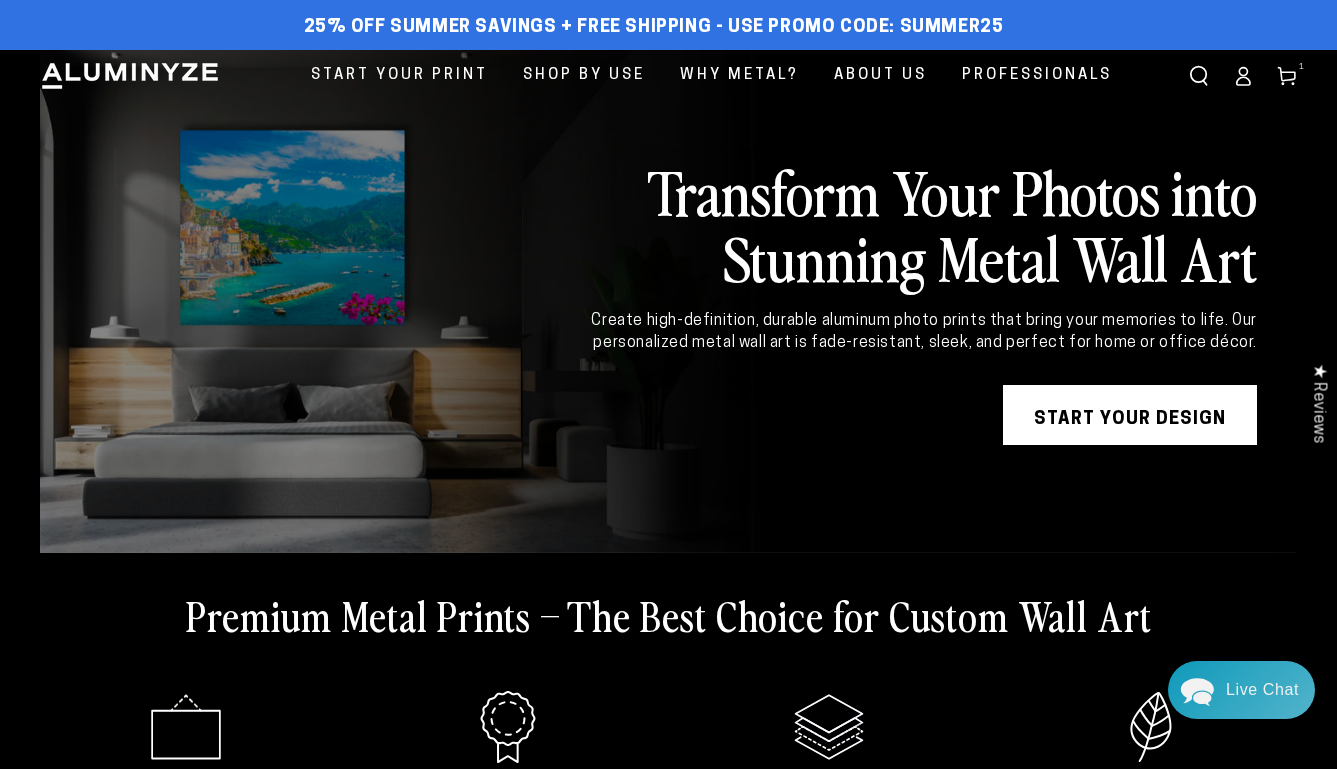 scroll, scrollTop: 0, scrollLeft: 0, axis: both 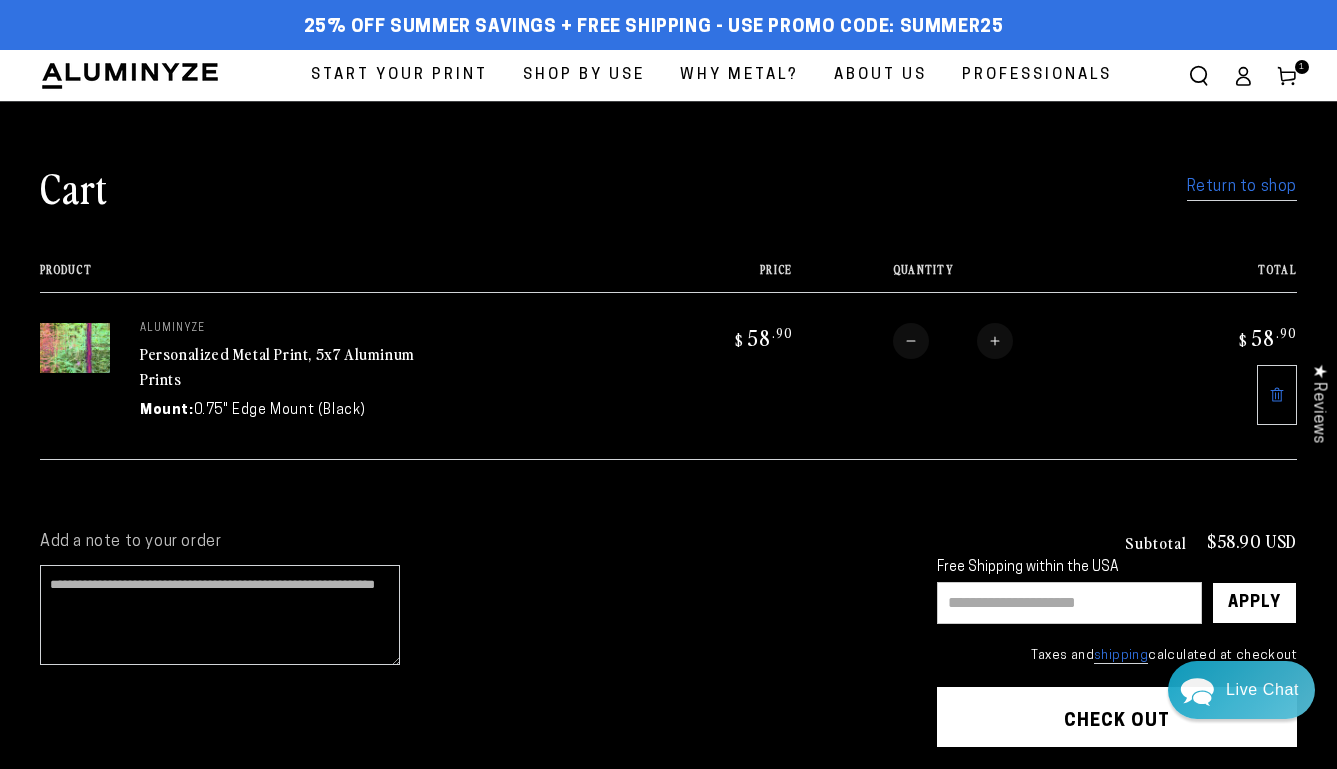 click on "Personalized Metal Print, 5x7 Aluminum Prints" at bounding box center [277, 366] 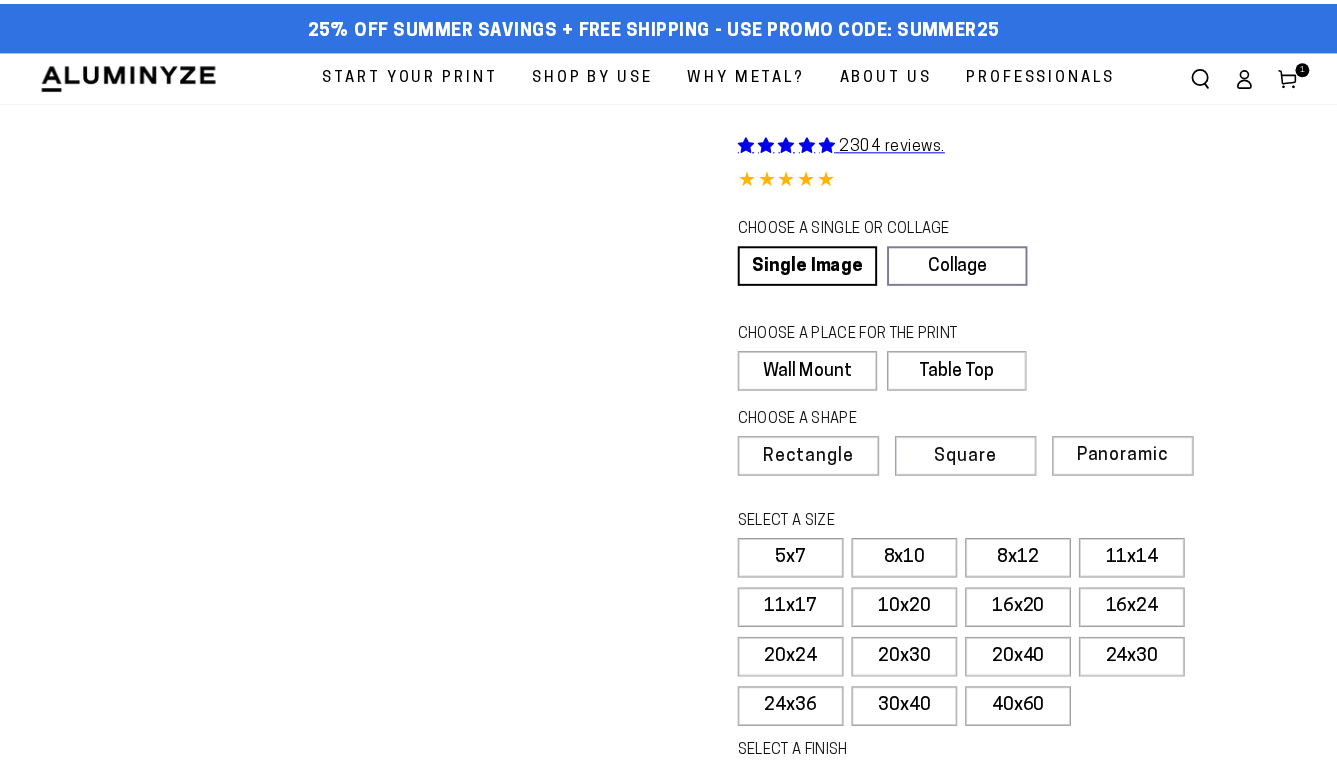 scroll, scrollTop: 0, scrollLeft: 0, axis: both 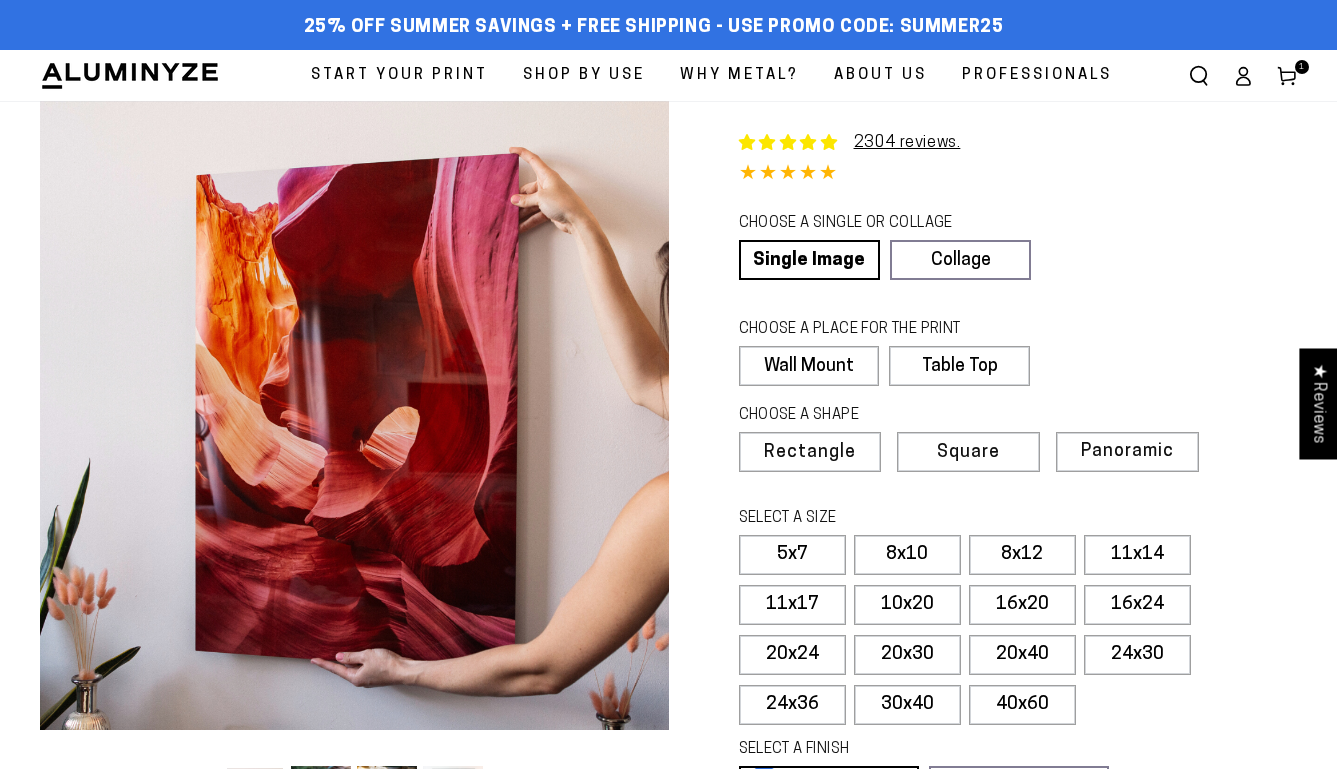 select on "**********" 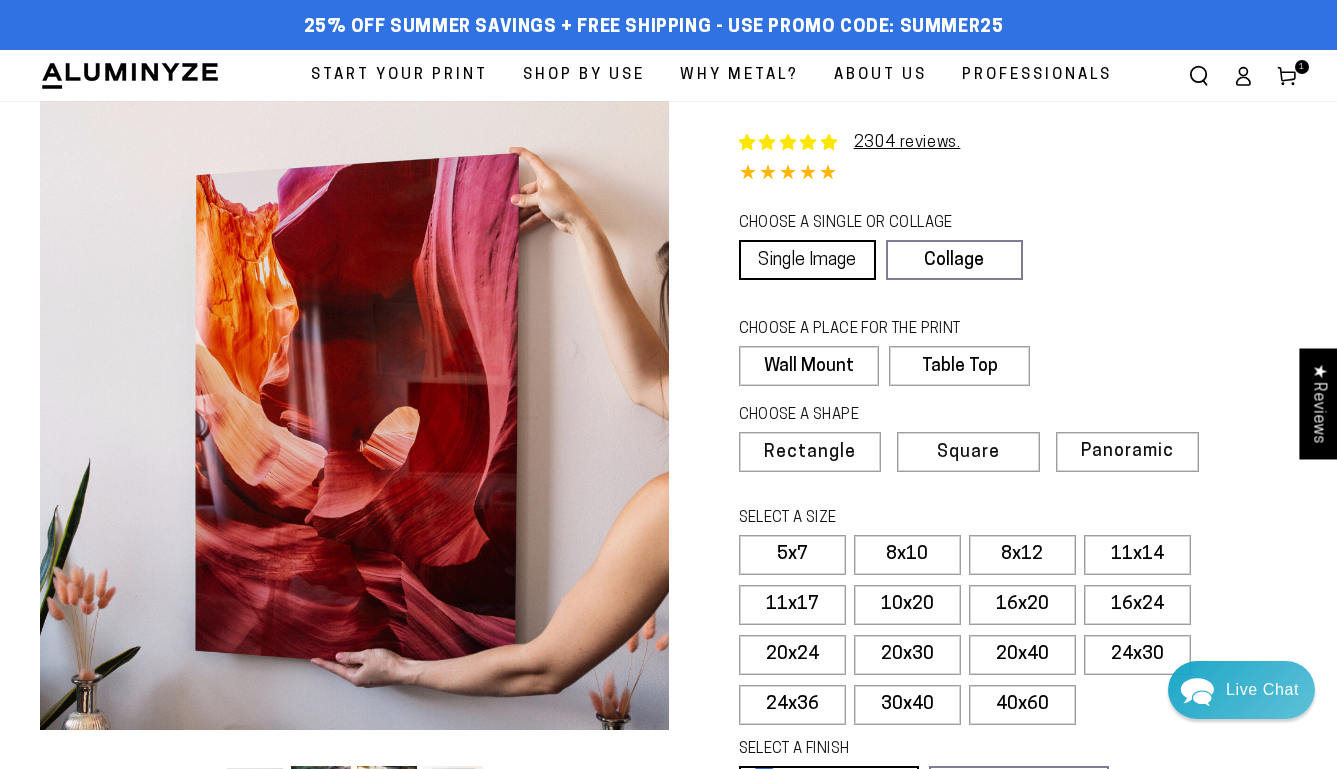 scroll, scrollTop: 0, scrollLeft: 0, axis: both 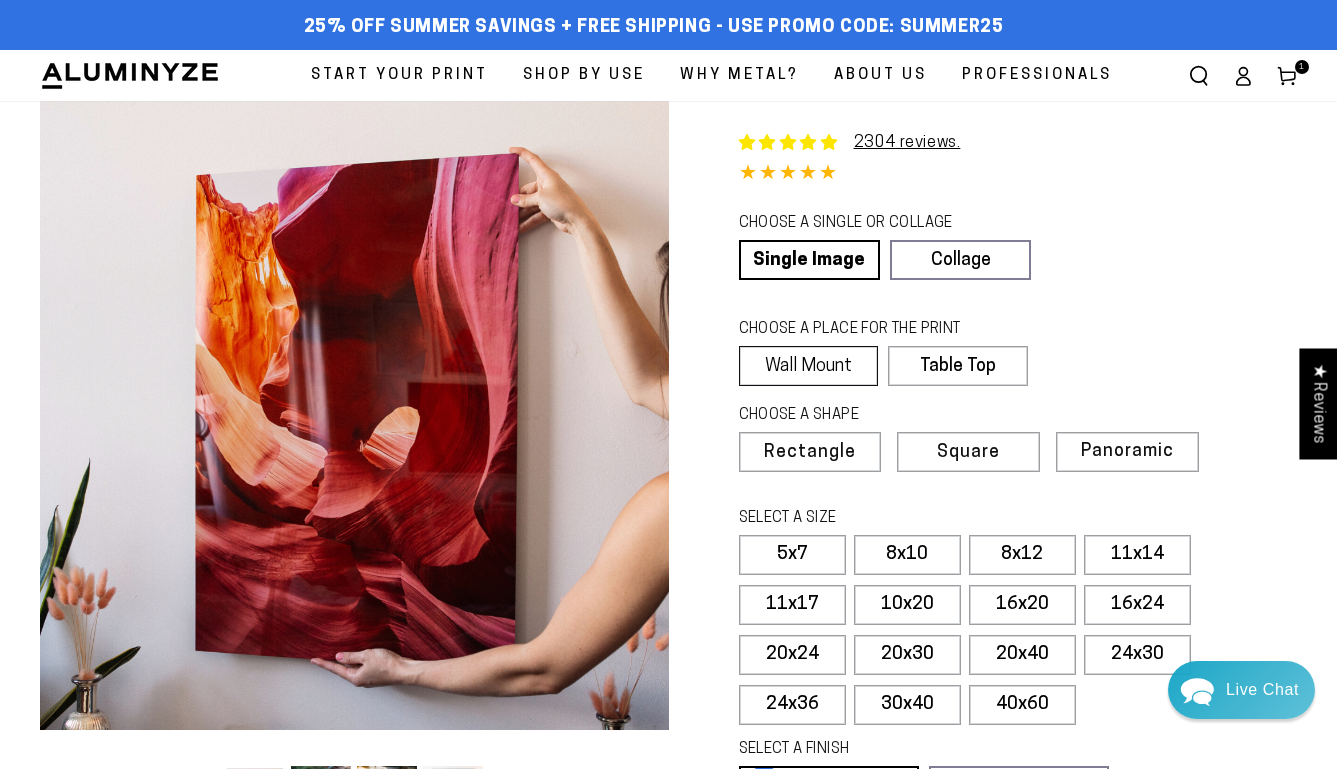 click on "Wall Mount" at bounding box center (809, 366) 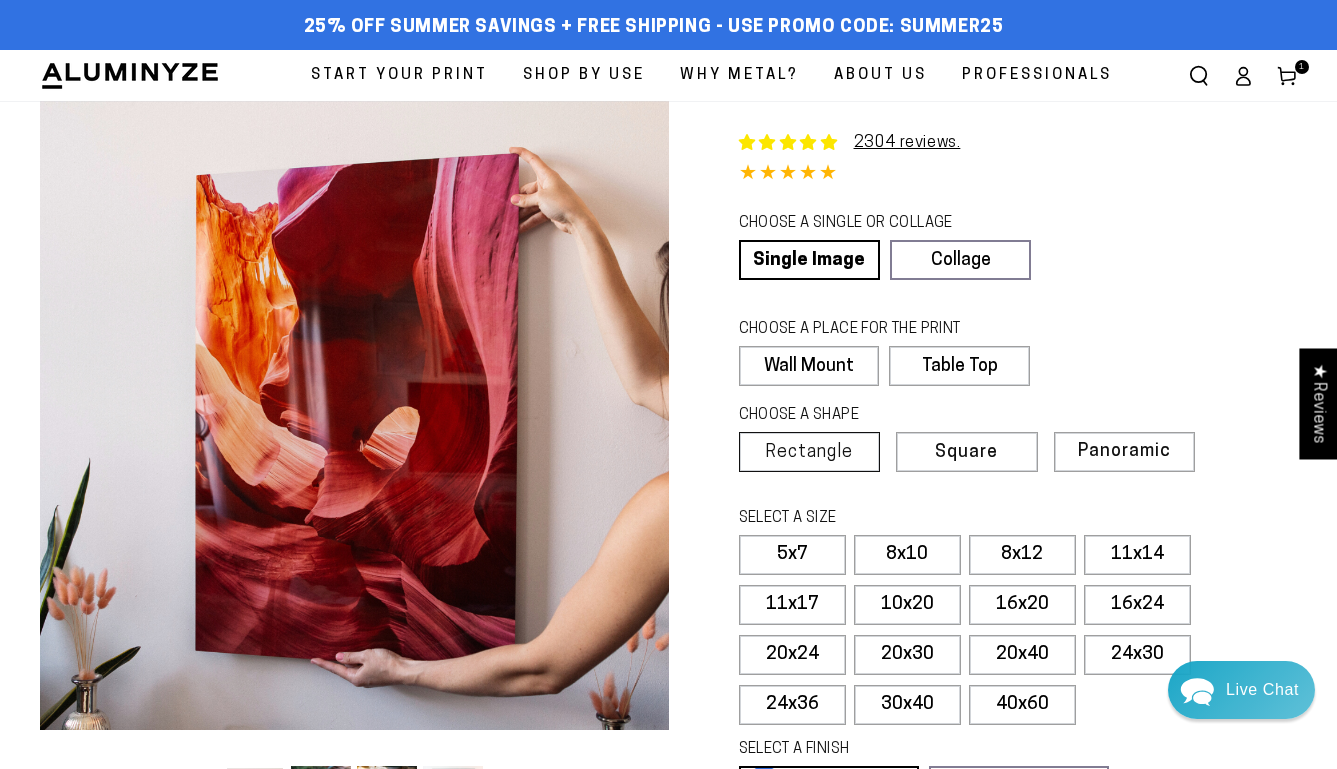 click on "Rectangle" at bounding box center (809, 453) 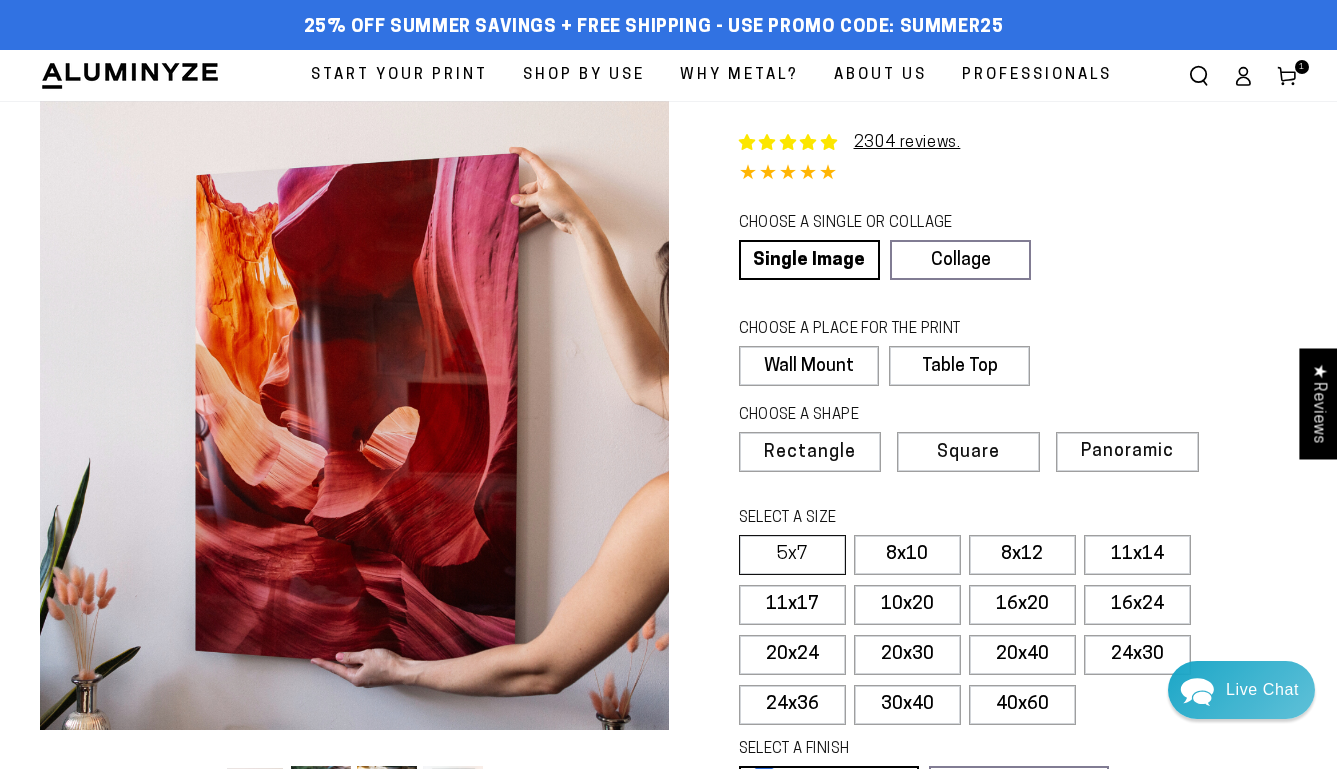 click on "5x7" at bounding box center [792, 555] 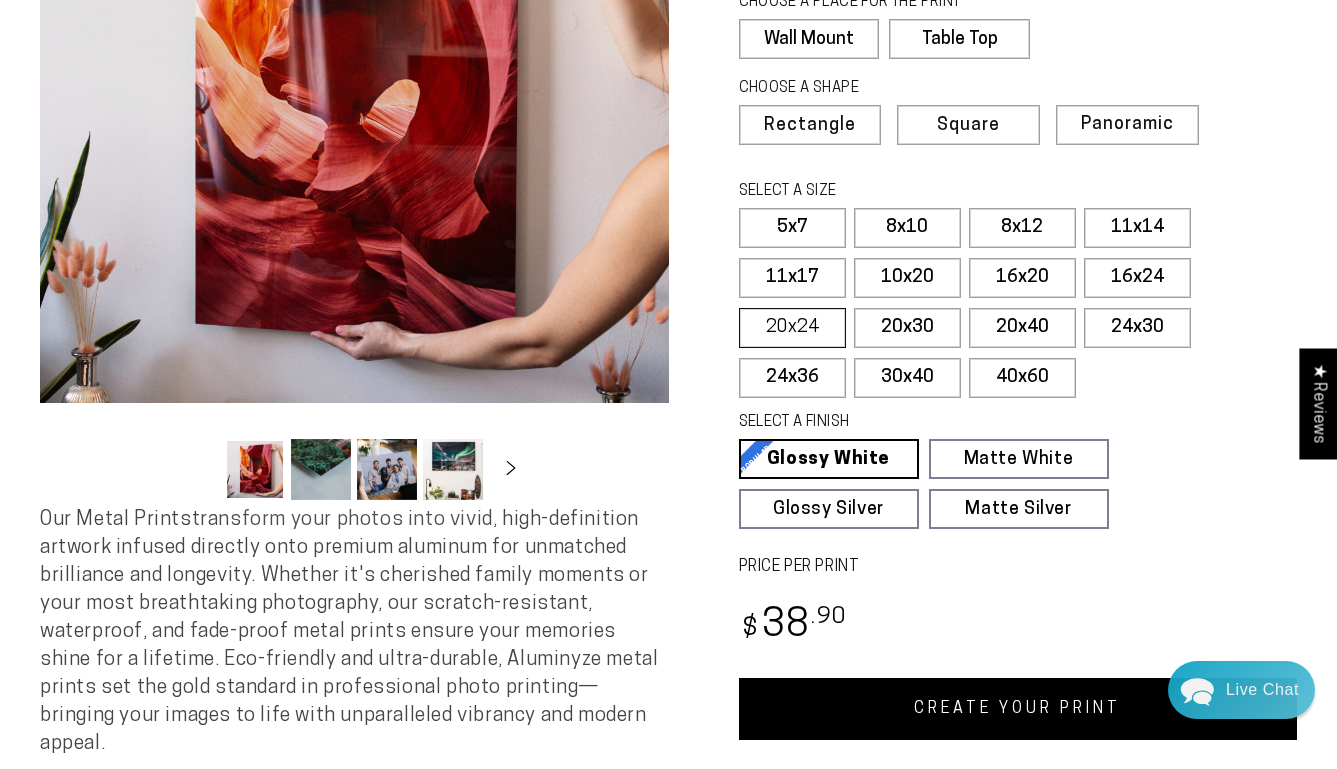 scroll, scrollTop: 333, scrollLeft: 0, axis: vertical 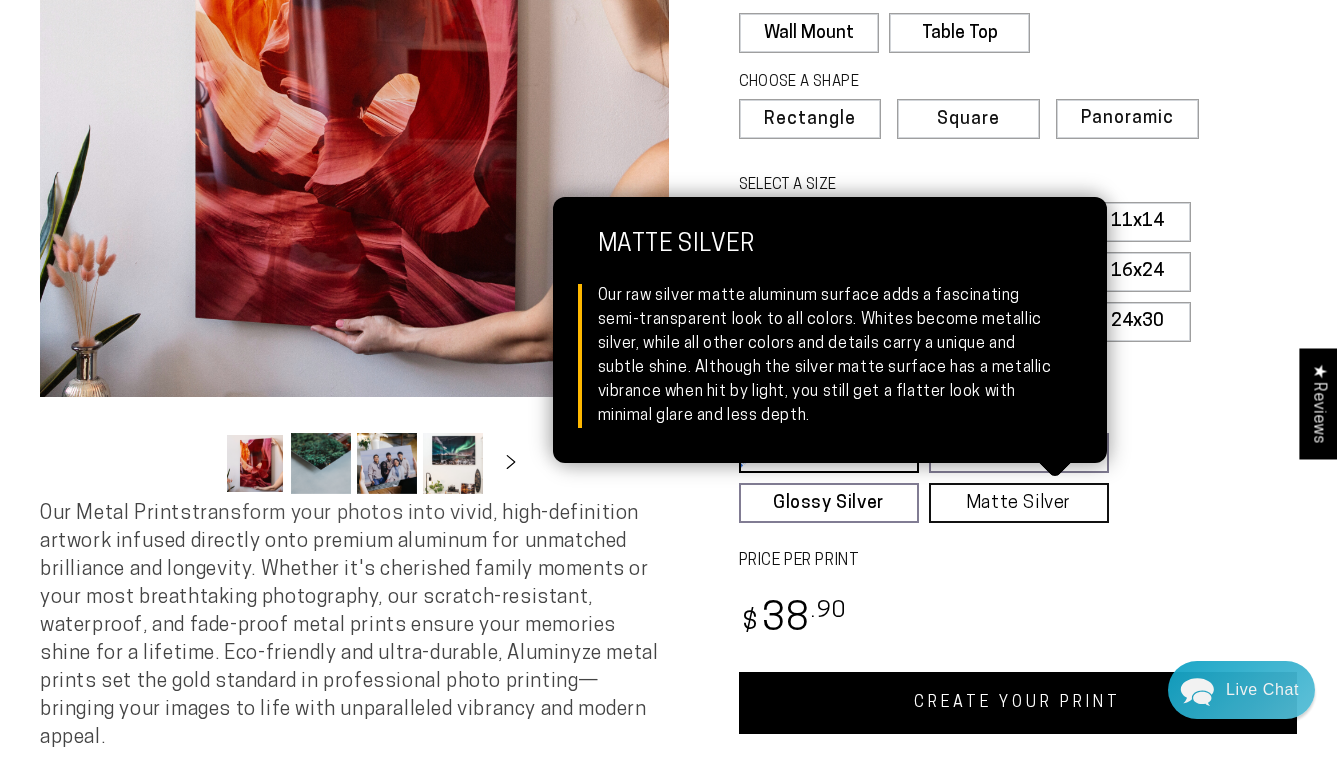 click on "Matte Silver
Matte Silver
Our raw silver matte aluminum surface adds a fascinating semi-transparent look to all colors. Whites become metallic silver, while all other colors and details carry a unique and subtle shine. Although the silver matte surface has a metallic vibrance when hit by light, you still get a flatter look with minimal glare and less depth." at bounding box center (1019, 503) 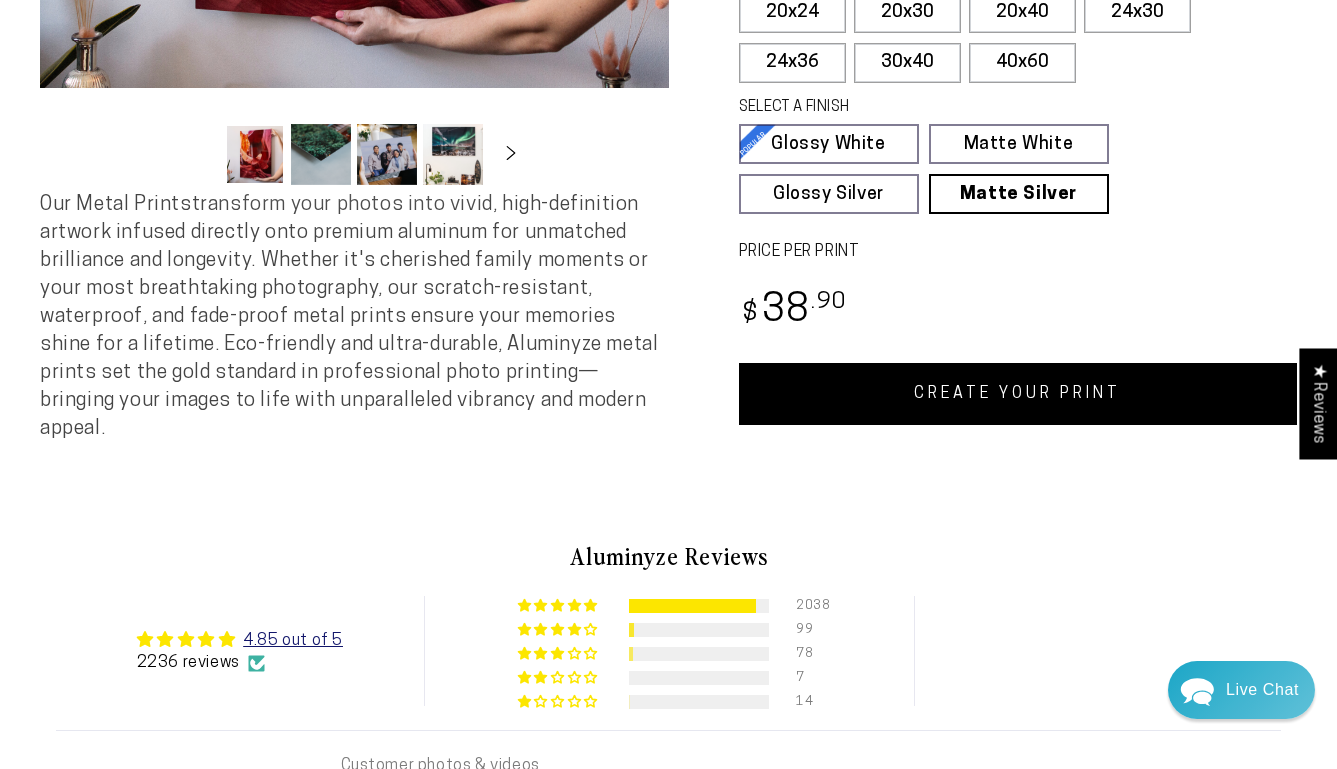 scroll, scrollTop: 667, scrollLeft: 0, axis: vertical 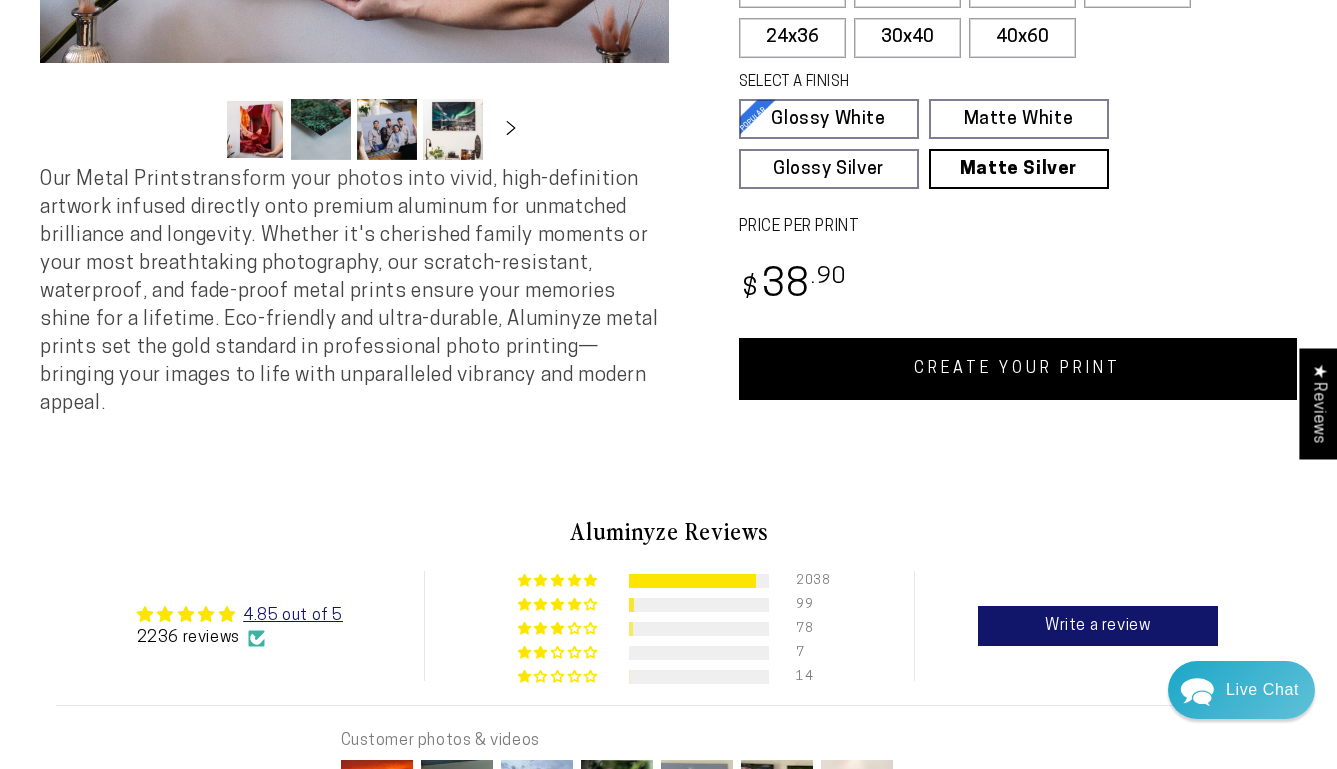 click on "CREATE YOUR PRINT" at bounding box center (1018, 369) 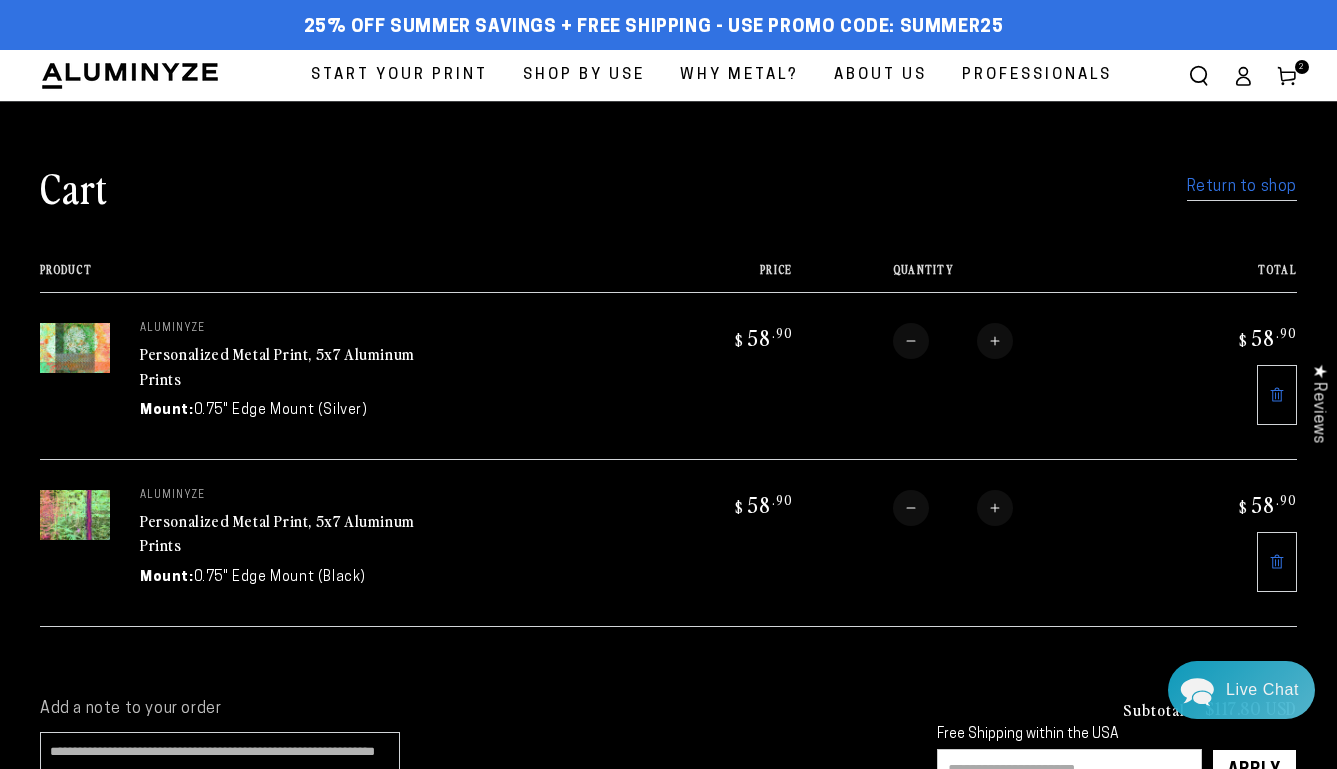 scroll, scrollTop: 0, scrollLeft: 0, axis: both 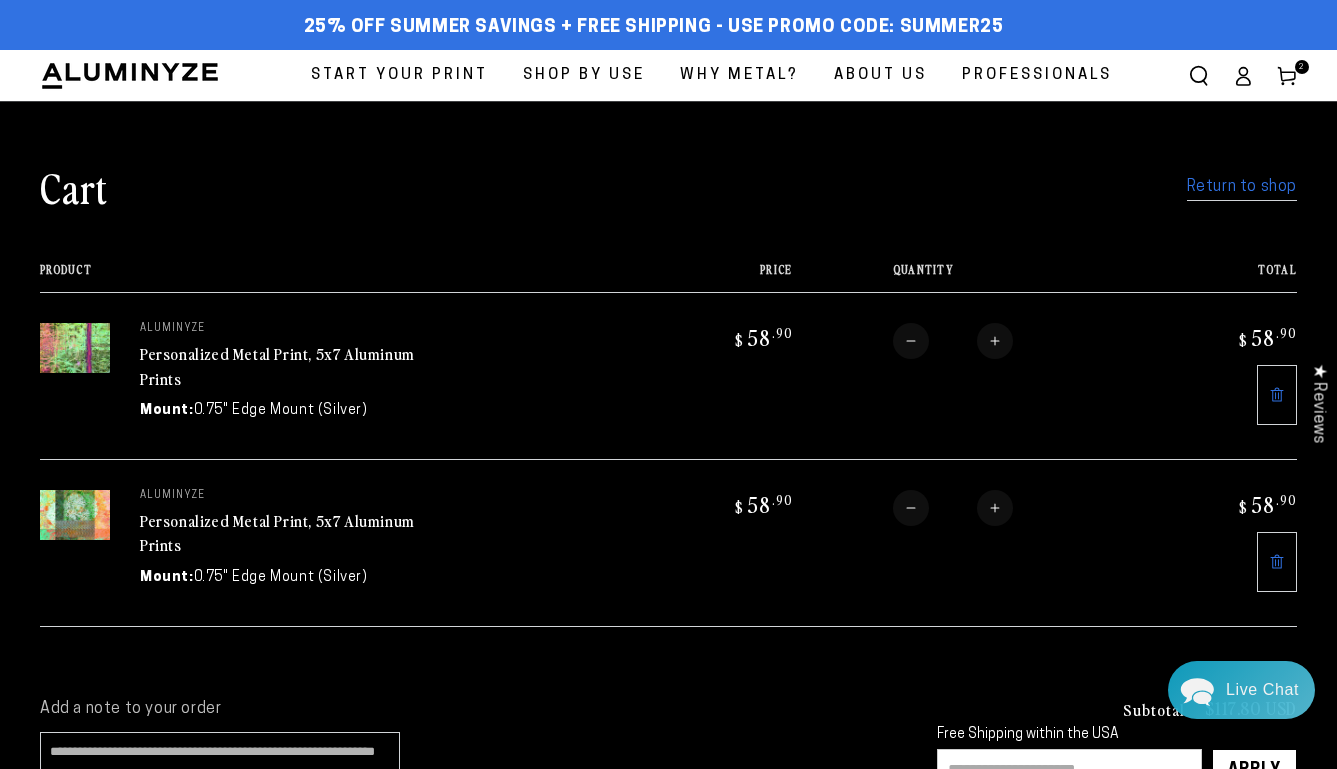 click on "Return to shop" at bounding box center [1242, 187] 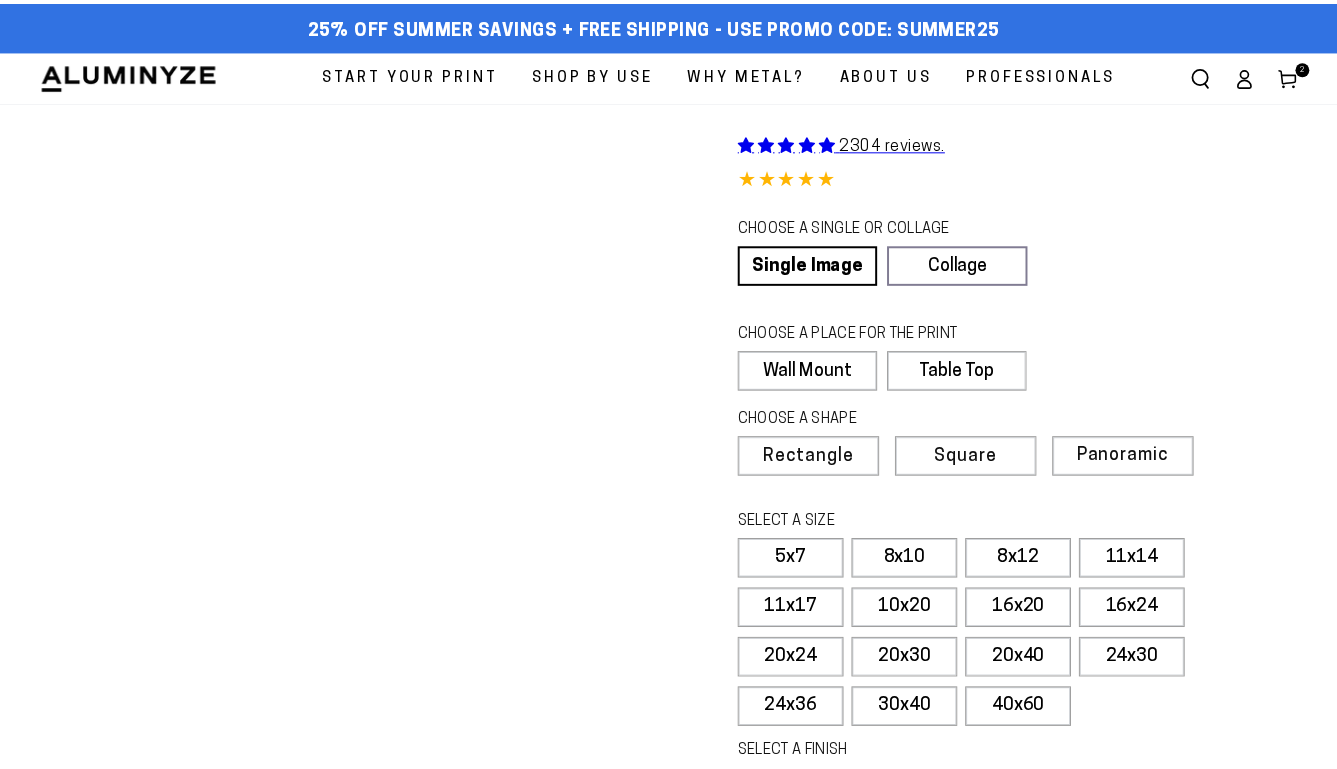 scroll, scrollTop: 0, scrollLeft: 0, axis: both 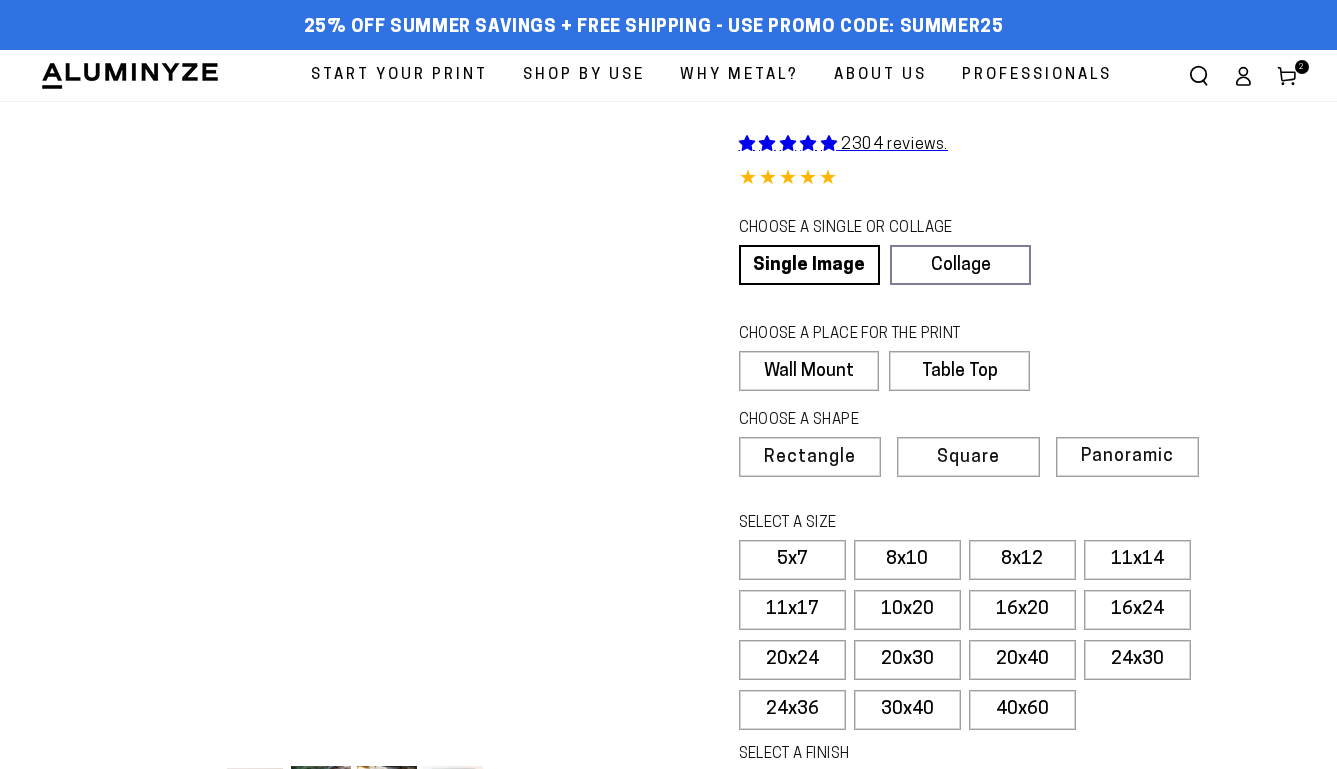 select on "**********" 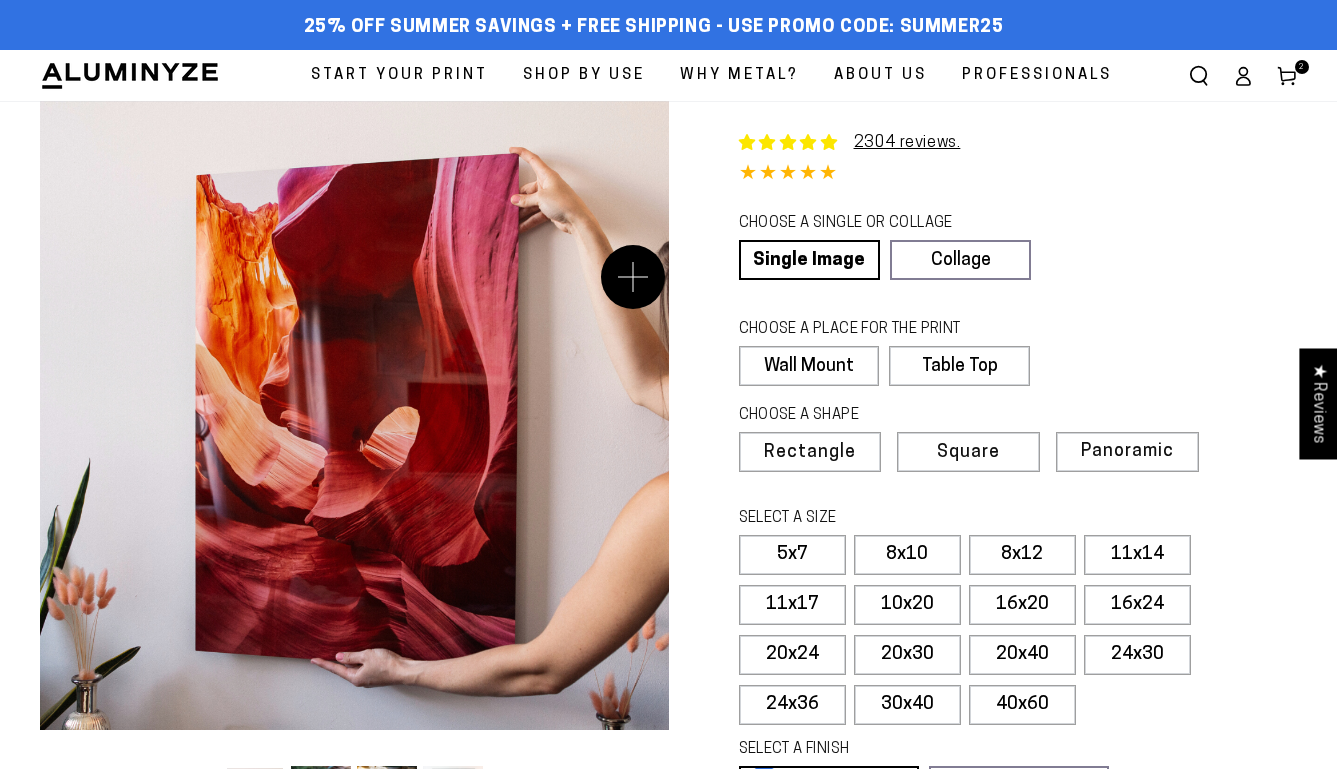 scroll, scrollTop: 0, scrollLeft: 0, axis: both 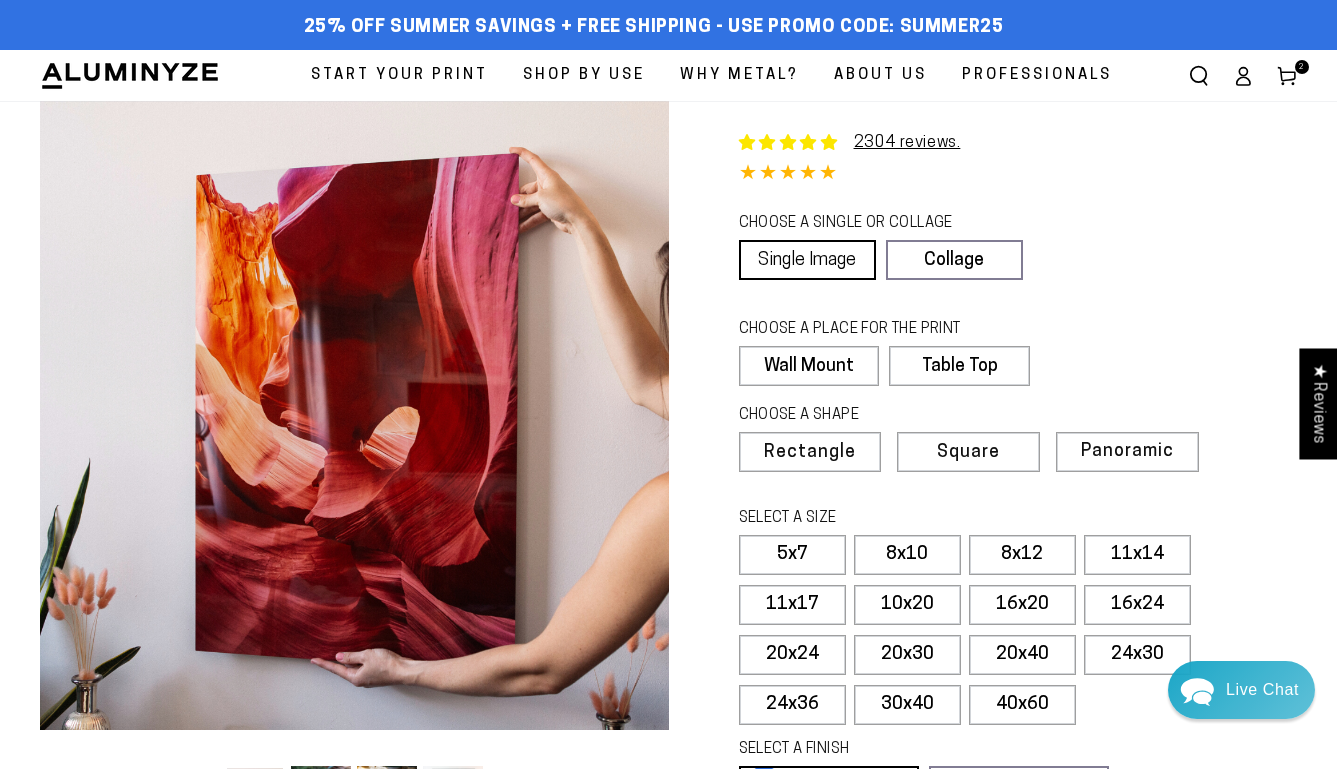 click on "Single Image" at bounding box center [807, 260] 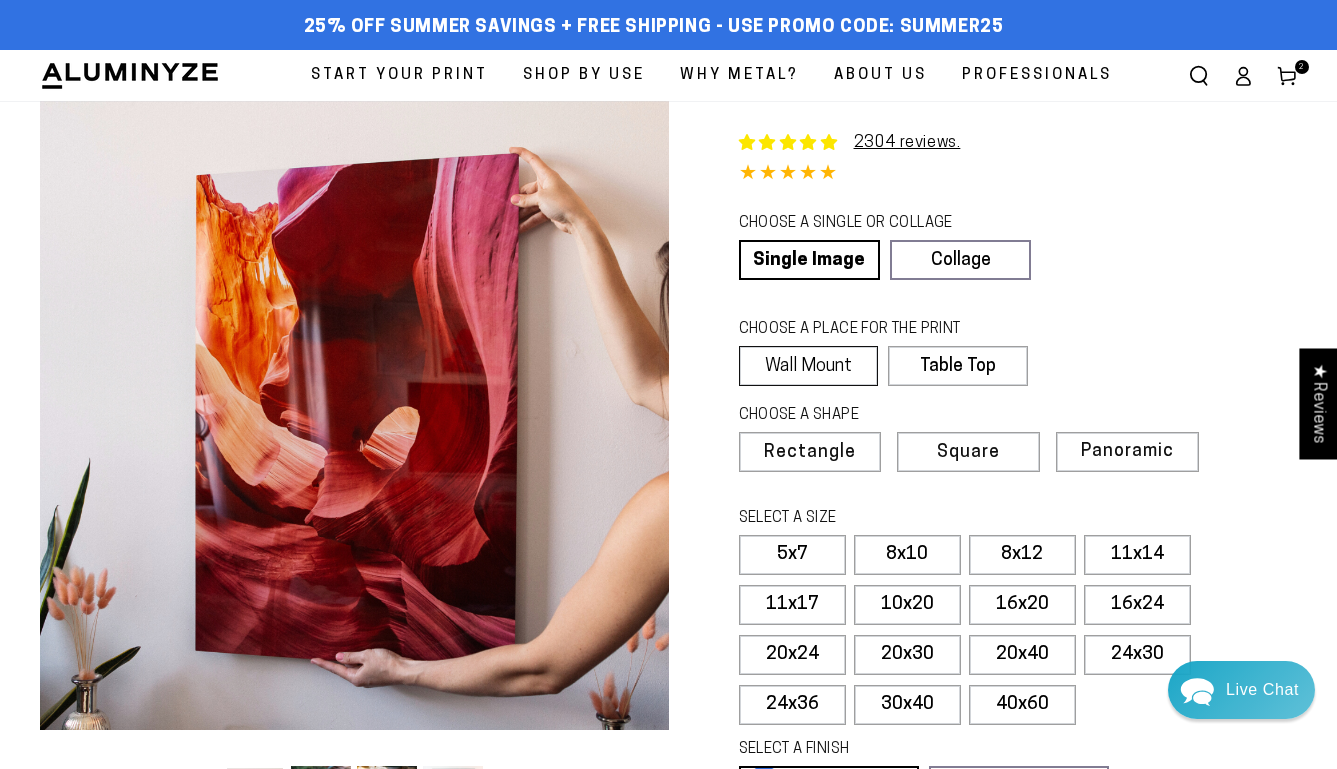 click on "Wall Mount" at bounding box center [809, 366] 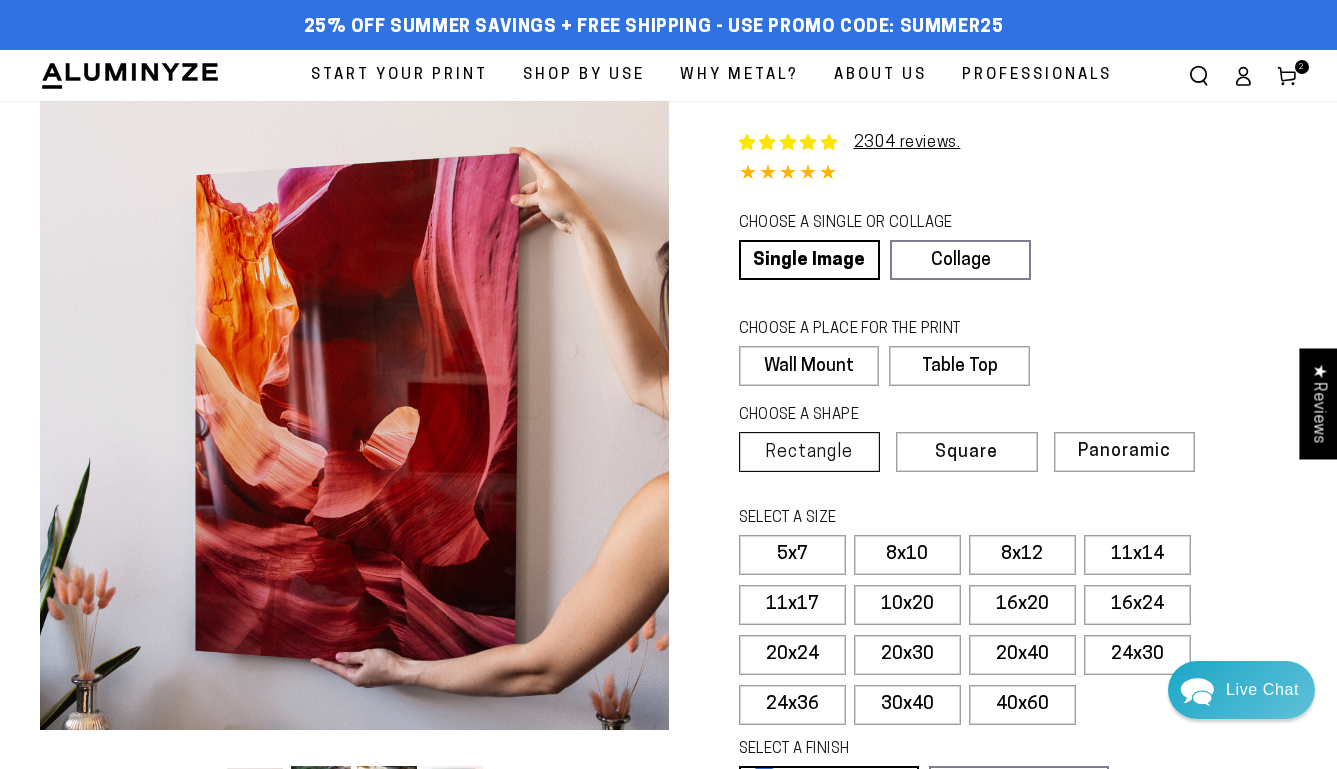 click on "Rectangle" at bounding box center [809, 453] 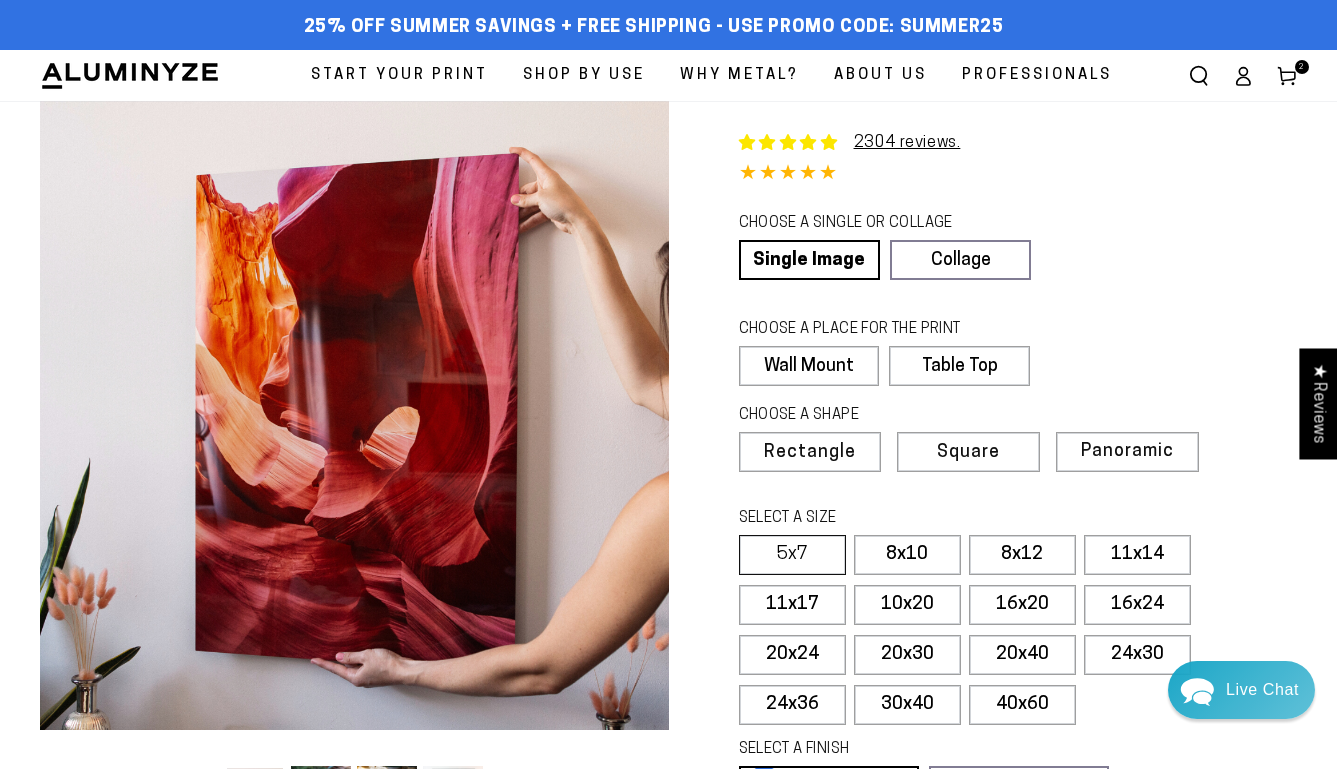 click on "5x7" at bounding box center (792, 555) 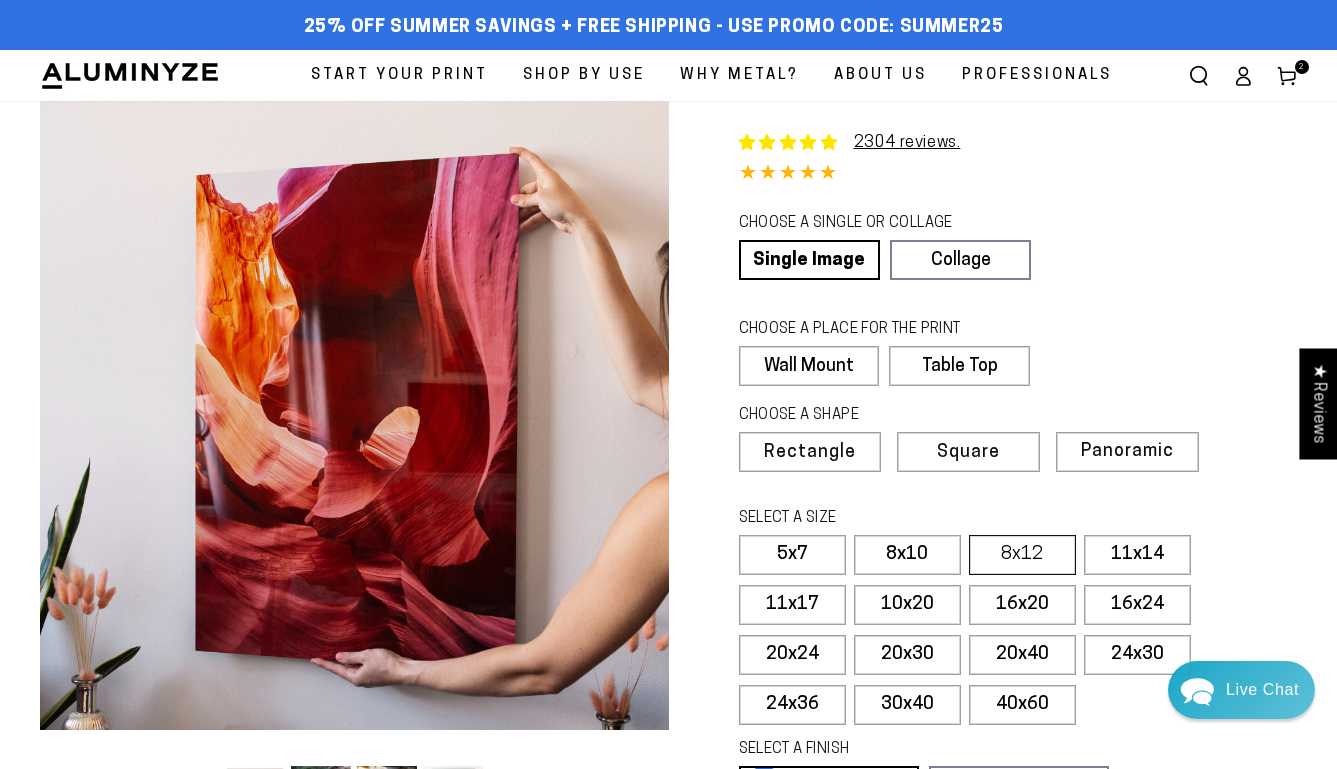 scroll, scrollTop: 467, scrollLeft: 0, axis: vertical 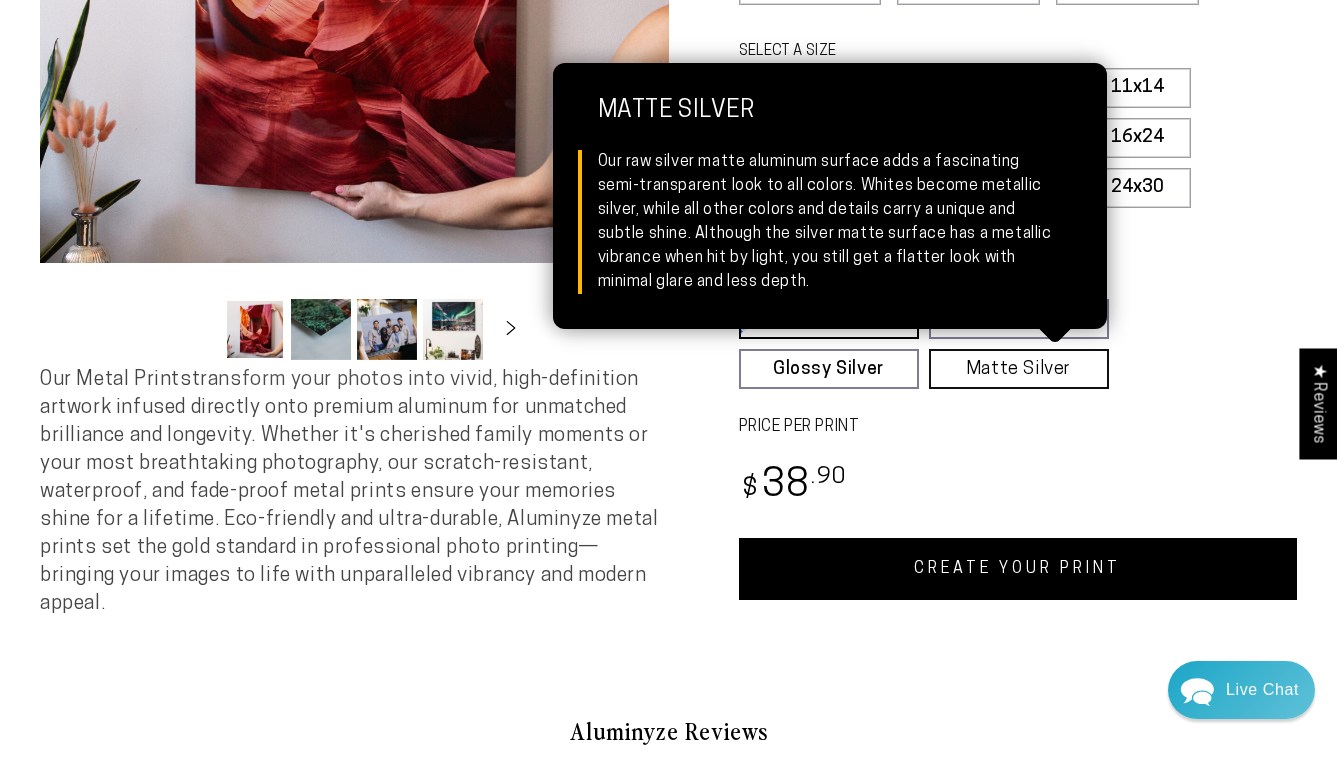 click on "Matte Silver
Matte Silver
Our raw silver matte aluminum surface adds a fascinating semi-transparent look to all colors. Whites become metallic silver, while all other colors and details carry a unique and subtle shine. Although the silver matte surface has a metallic vibrance when hit by light, you still get a flatter look with minimal glare and less depth." at bounding box center (1019, 369) 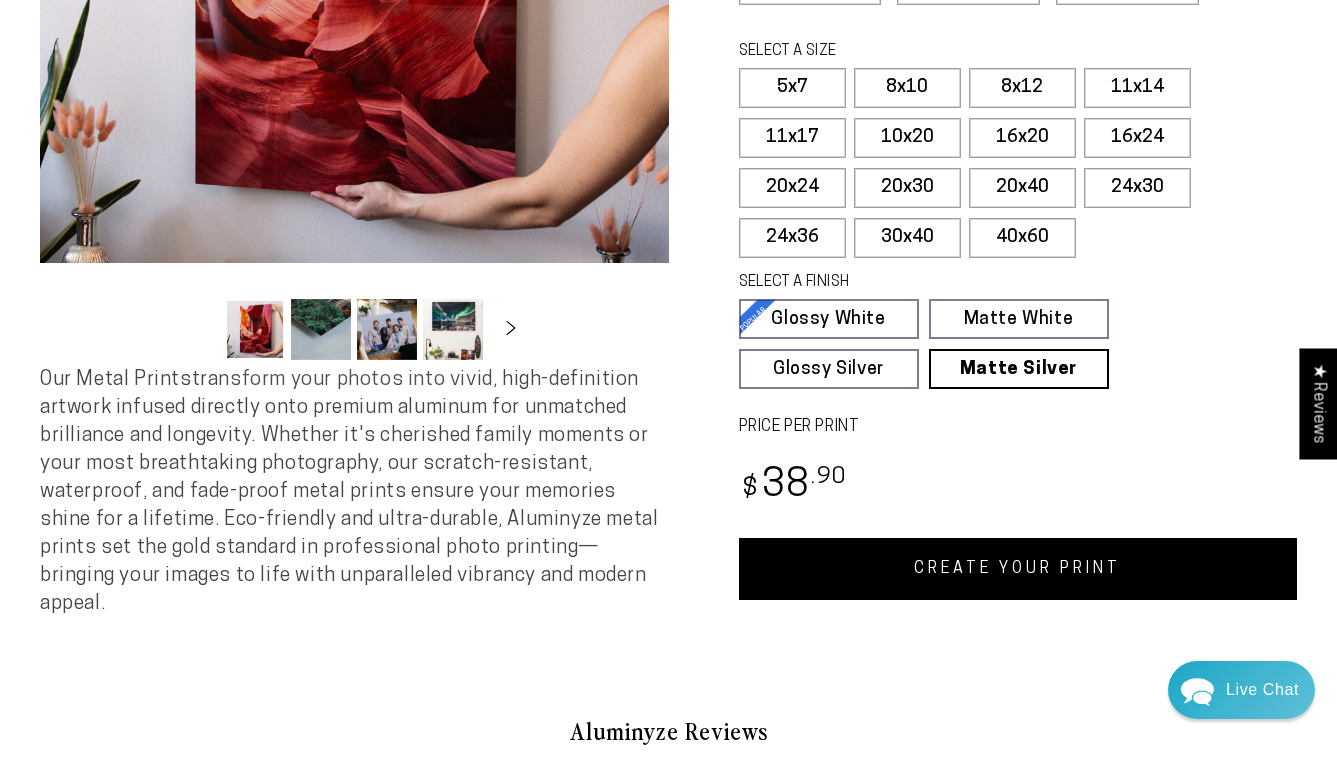 click on "CREATE YOUR PRINT" at bounding box center [1018, 569] 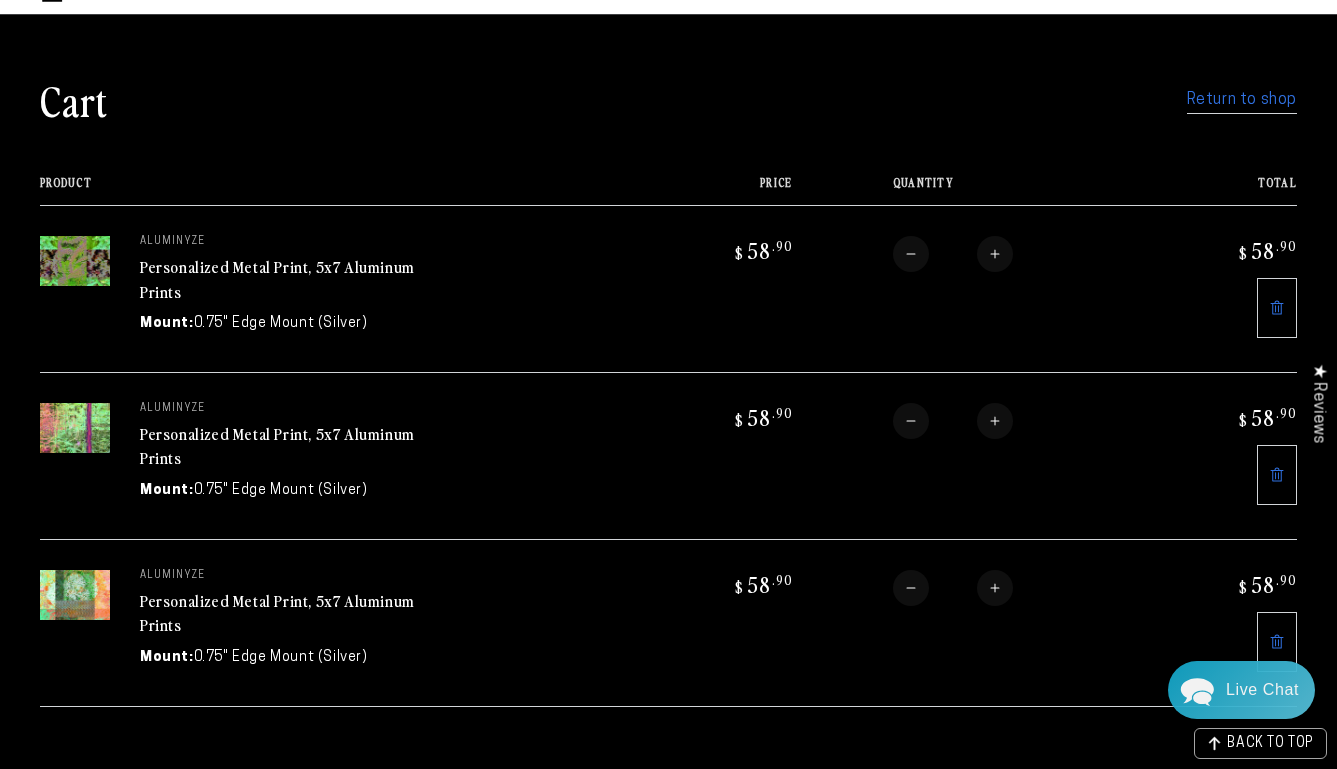 scroll, scrollTop: 67, scrollLeft: 0, axis: vertical 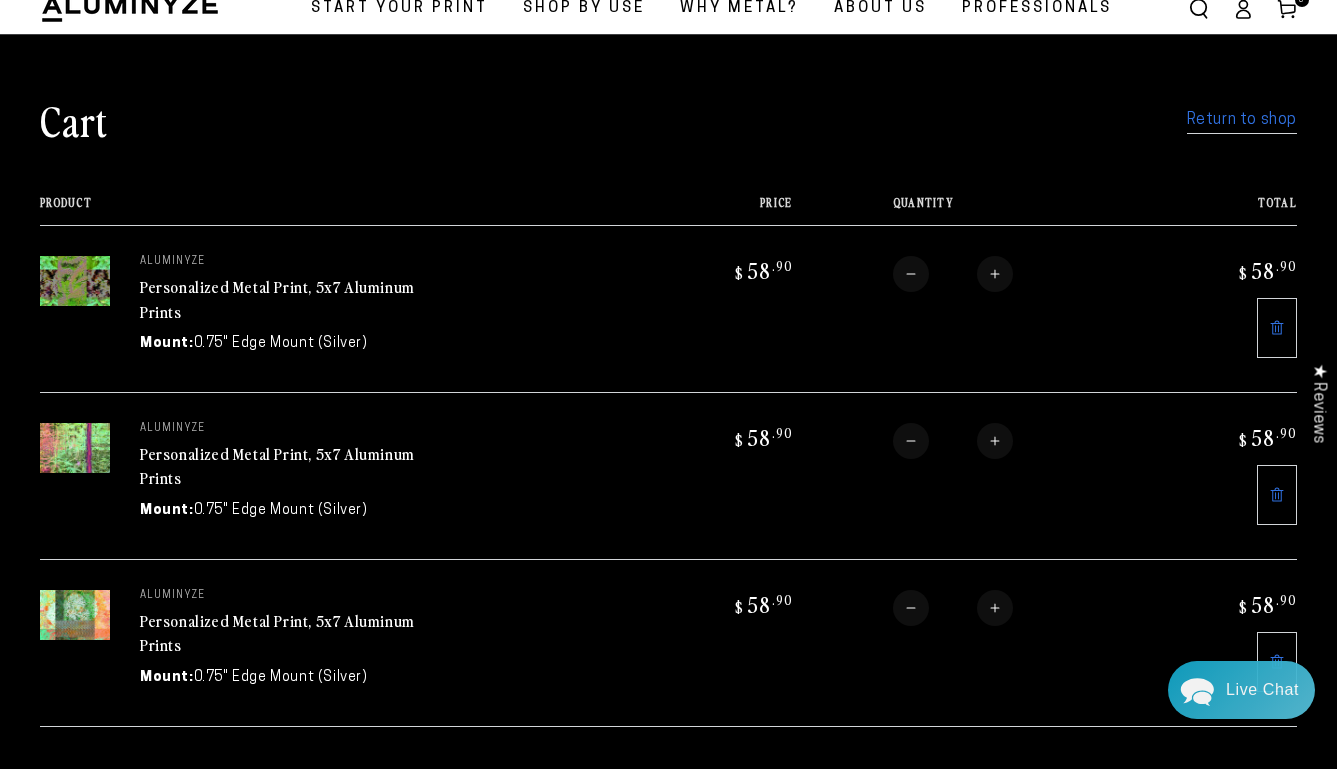 click on "Return to shop" at bounding box center [1242, 120] 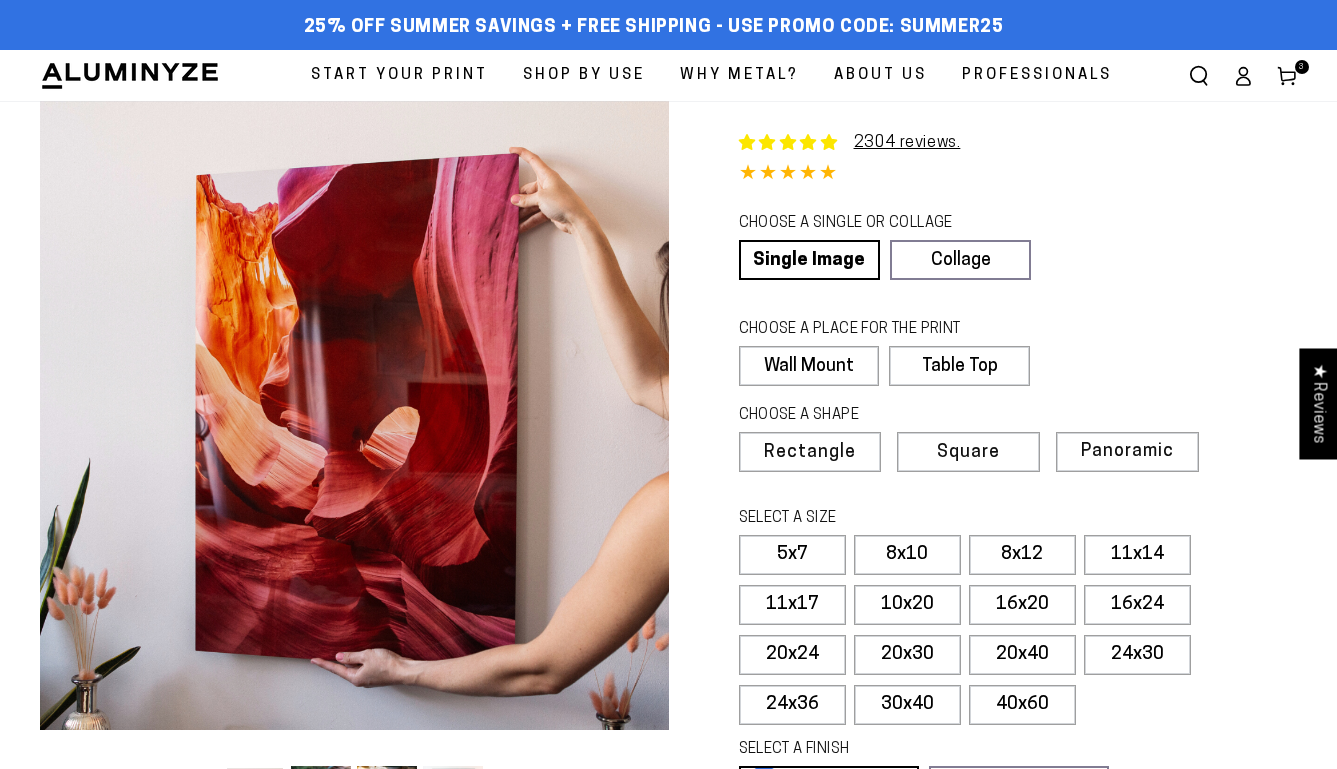scroll, scrollTop: 0, scrollLeft: 0, axis: both 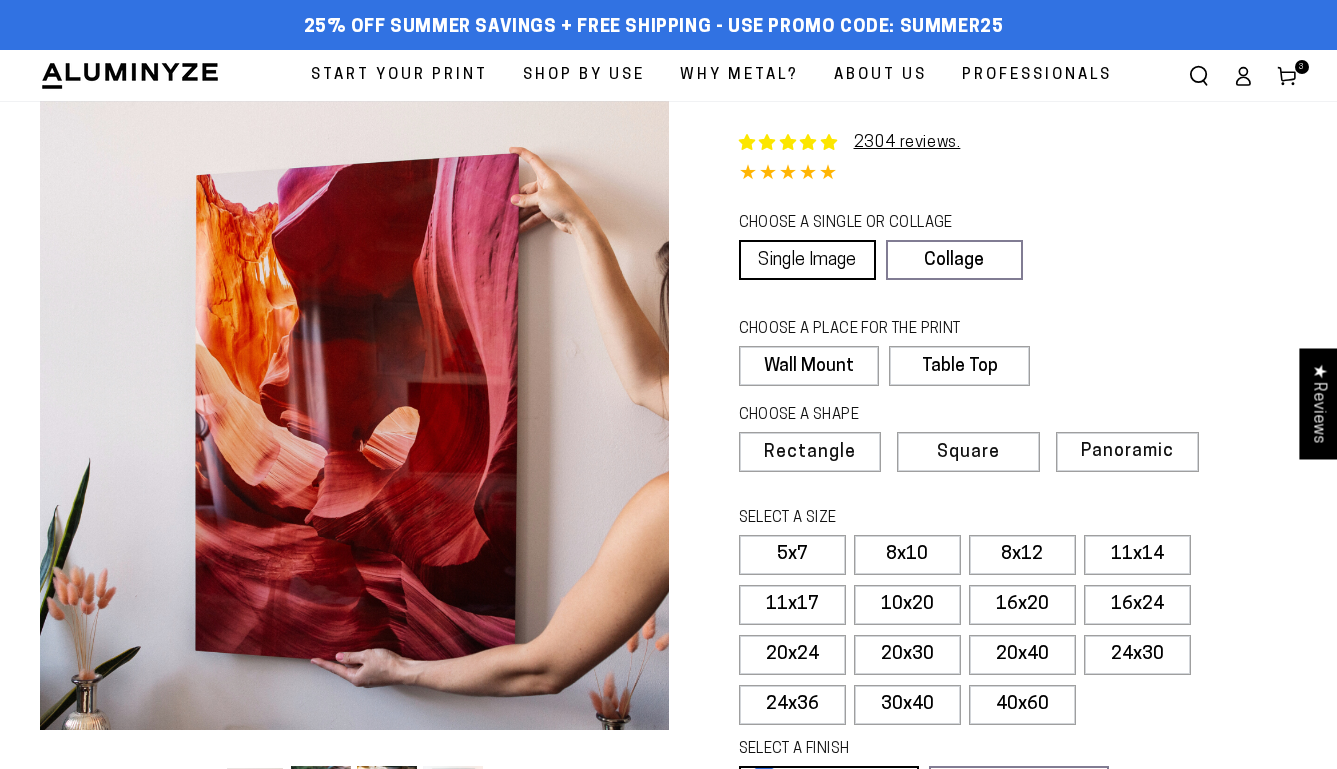 click on "Single Image" at bounding box center (807, 260) 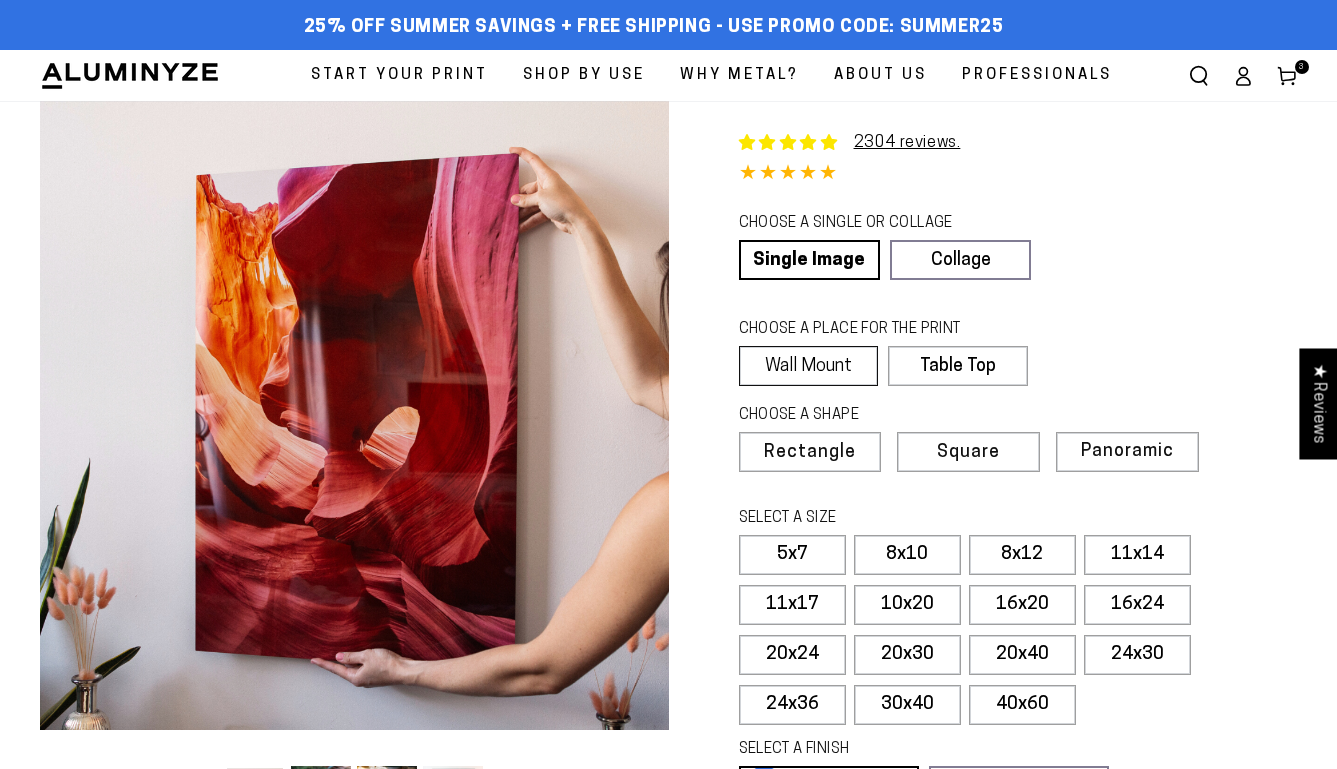 click on "Wall Mount" at bounding box center (809, 366) 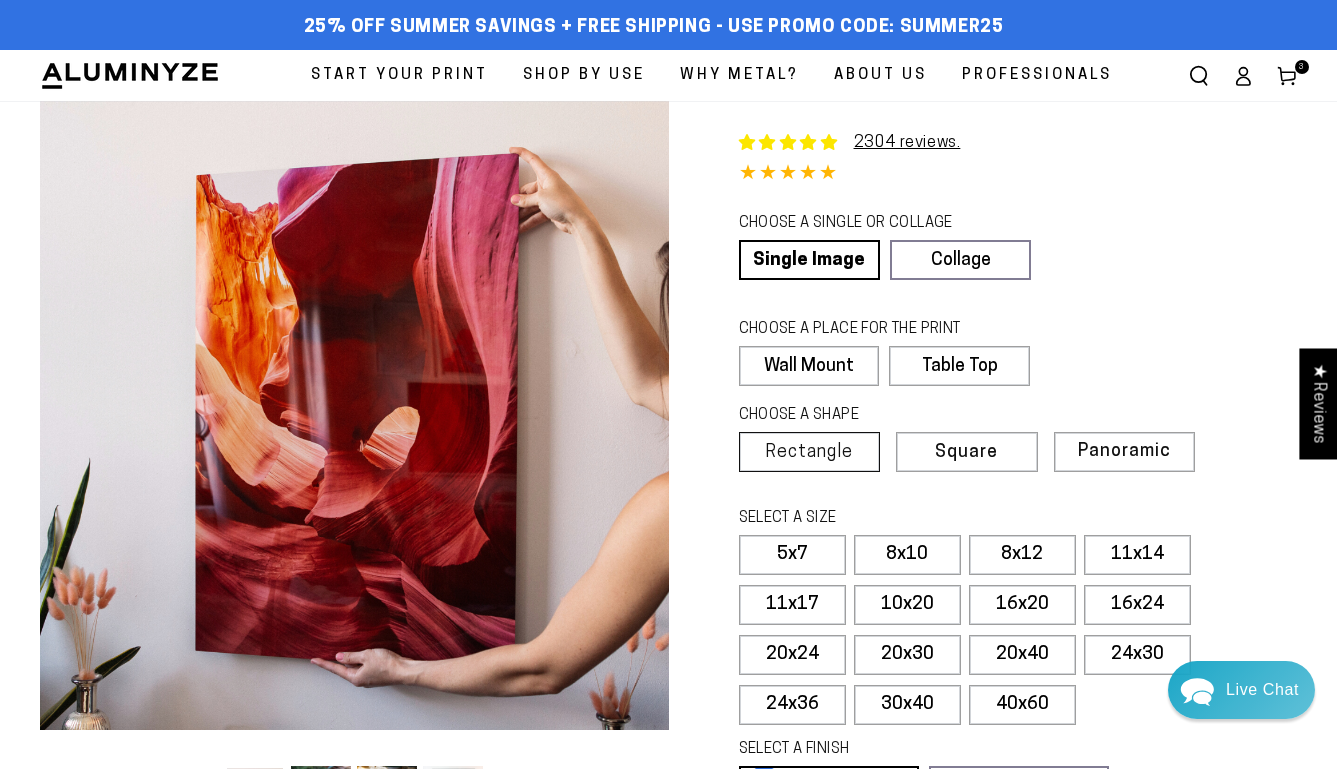 click on "Rectangle" at bounding box center [809, 453] 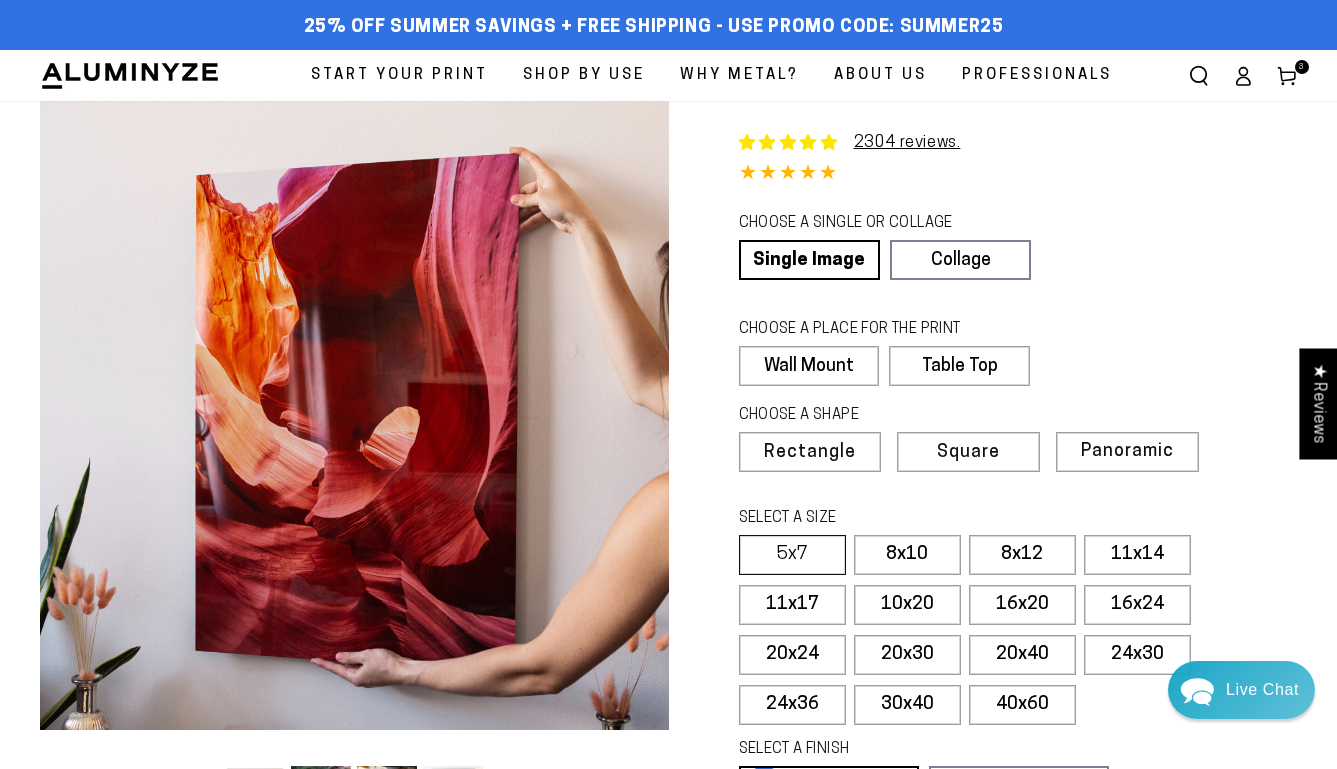 click on "5x7" at bounding box center (792, 555) 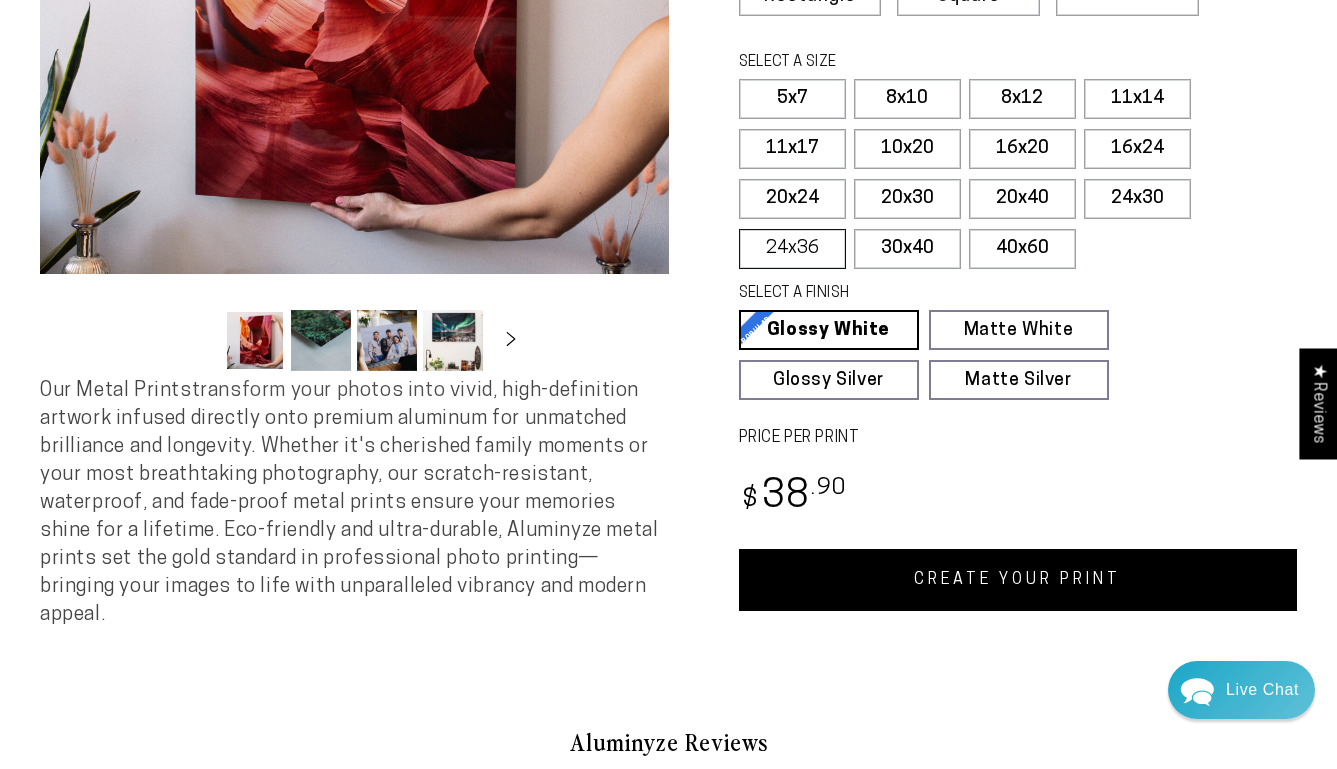 scroll, scrollTop: 467, scrollLeft: 0, axis: vertical 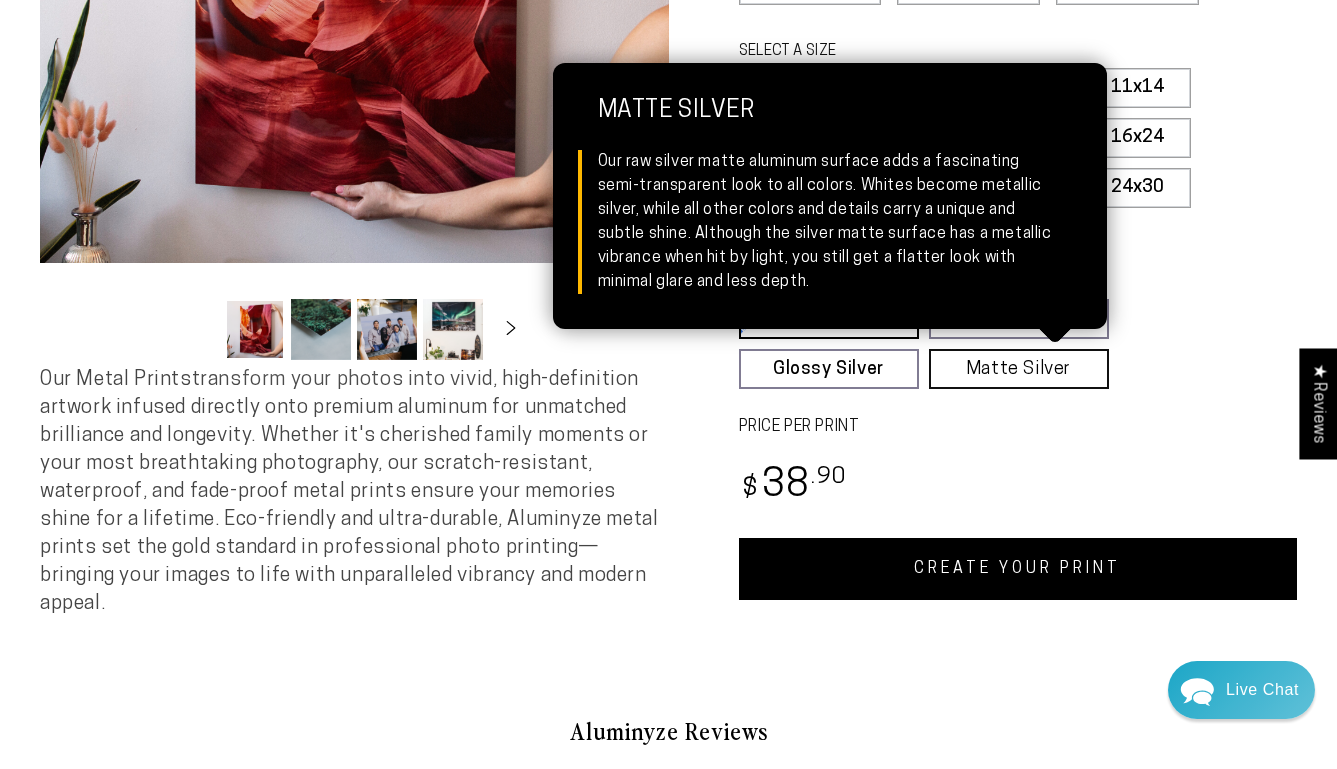 click on "Matte Silver
Matte Silver
Our raw silver matte aluminum surface adds a fascinating semi-transparent look to all colors. Whites become metallic silver, while all other colors and details carry a unique and subtle shine. Although the silver matte surface has a metallic vibrance when hit by light, you still get a flatter look with minimal glare and less depth." at bounding box center (1019, 369) 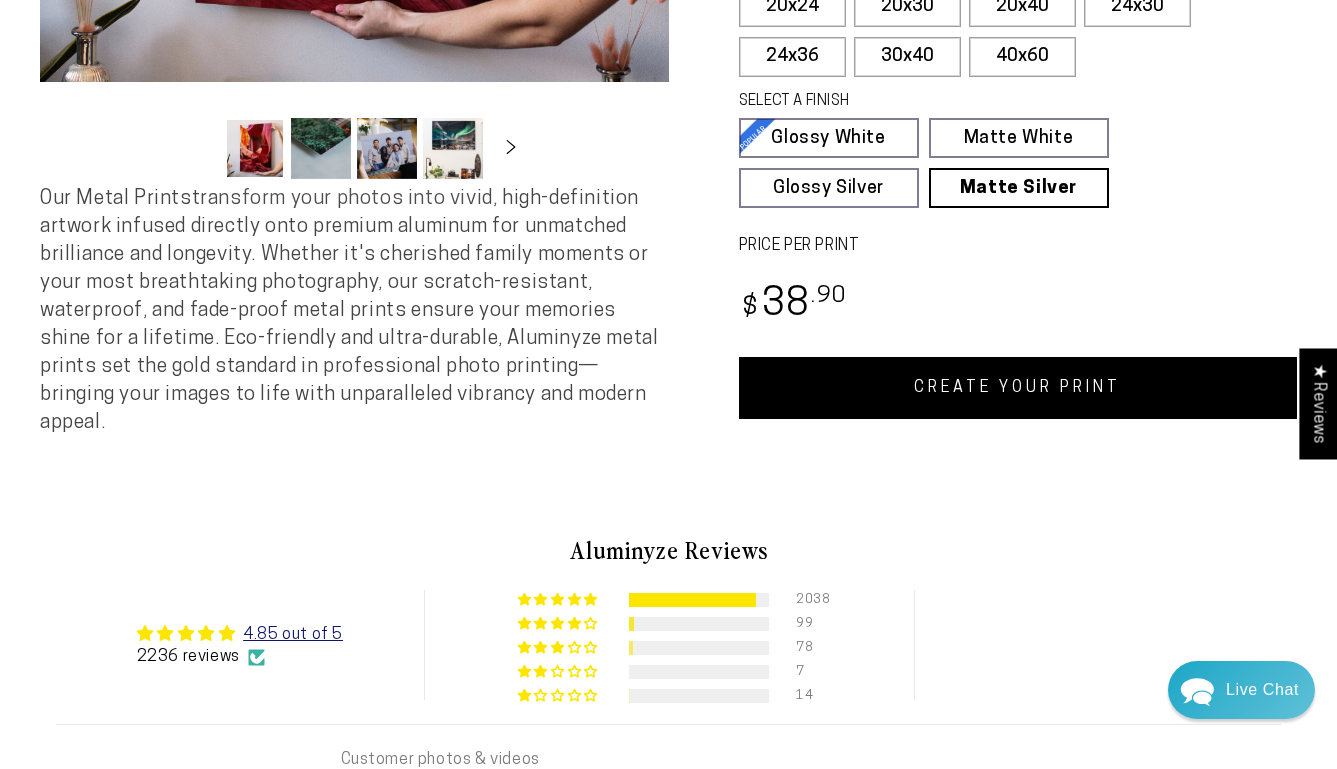 scroll, scrollTop: 733, scrollLeft: 0, axis: vertical 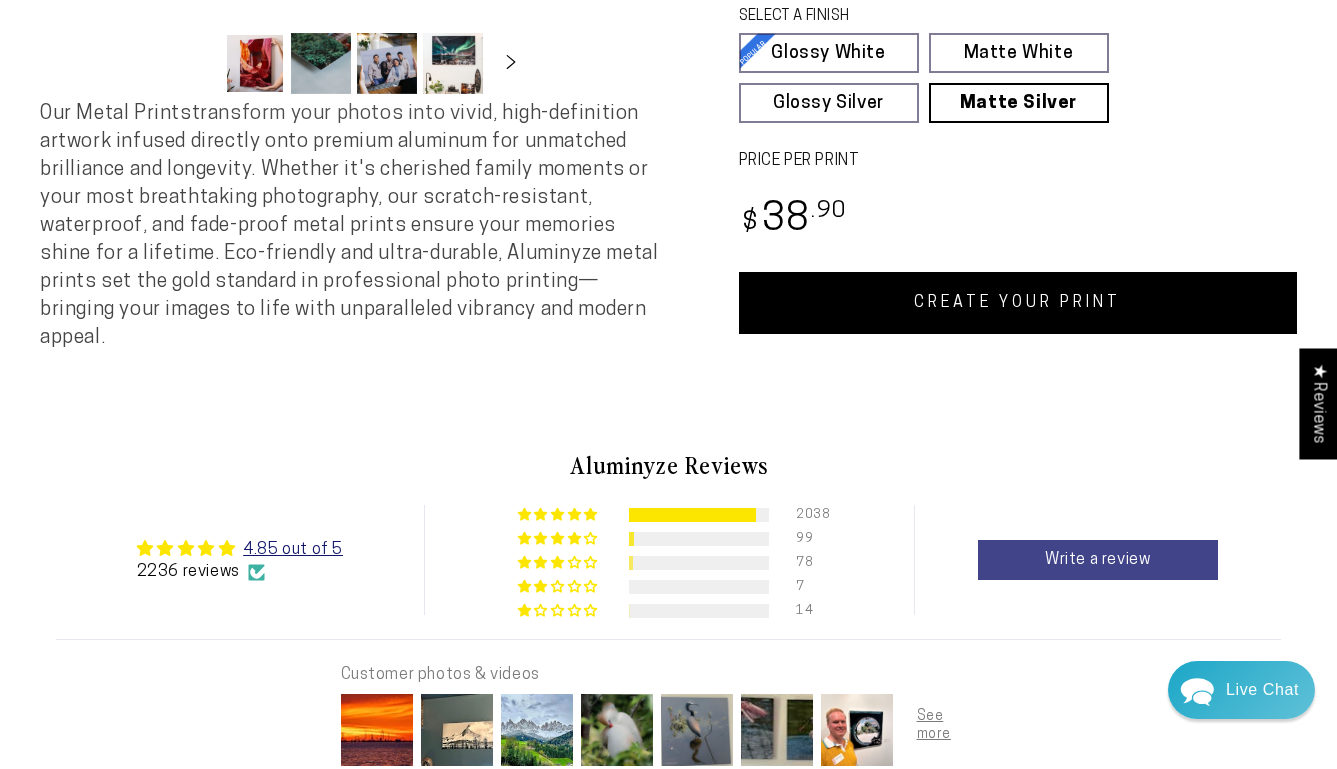 click on "Write a review" at bounding box center (1098, 560) 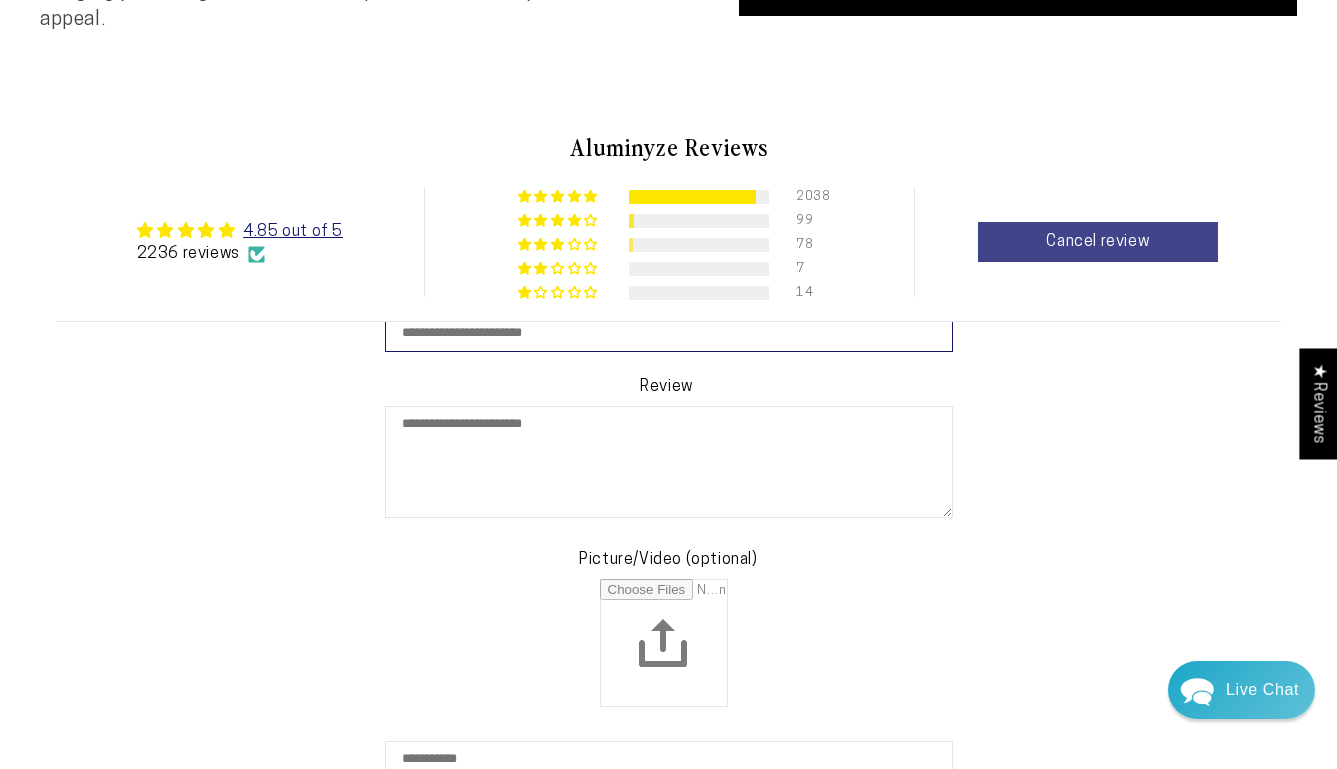 scroll, scrollTop: 1295, scrollLeft: 0, axis: vertical 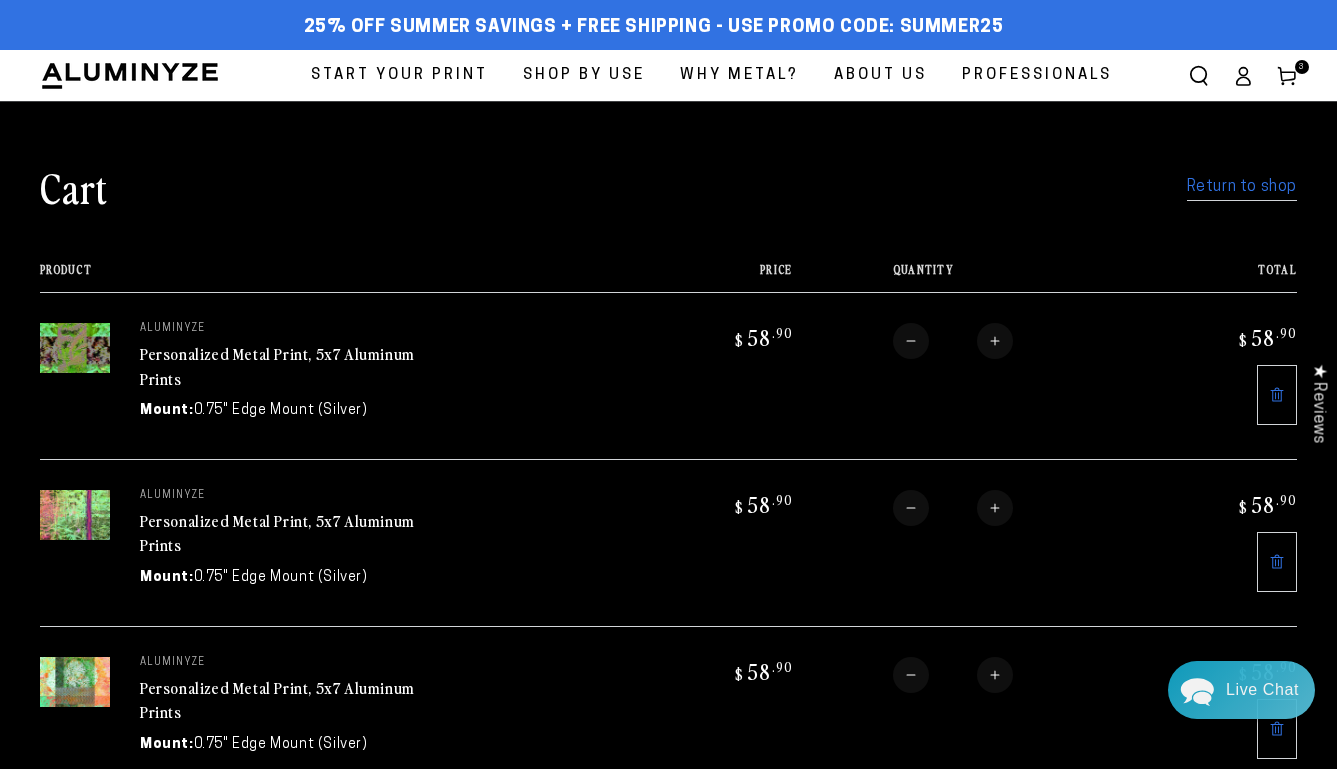 click on "Return to shop" at bounding box center (1242, 187) 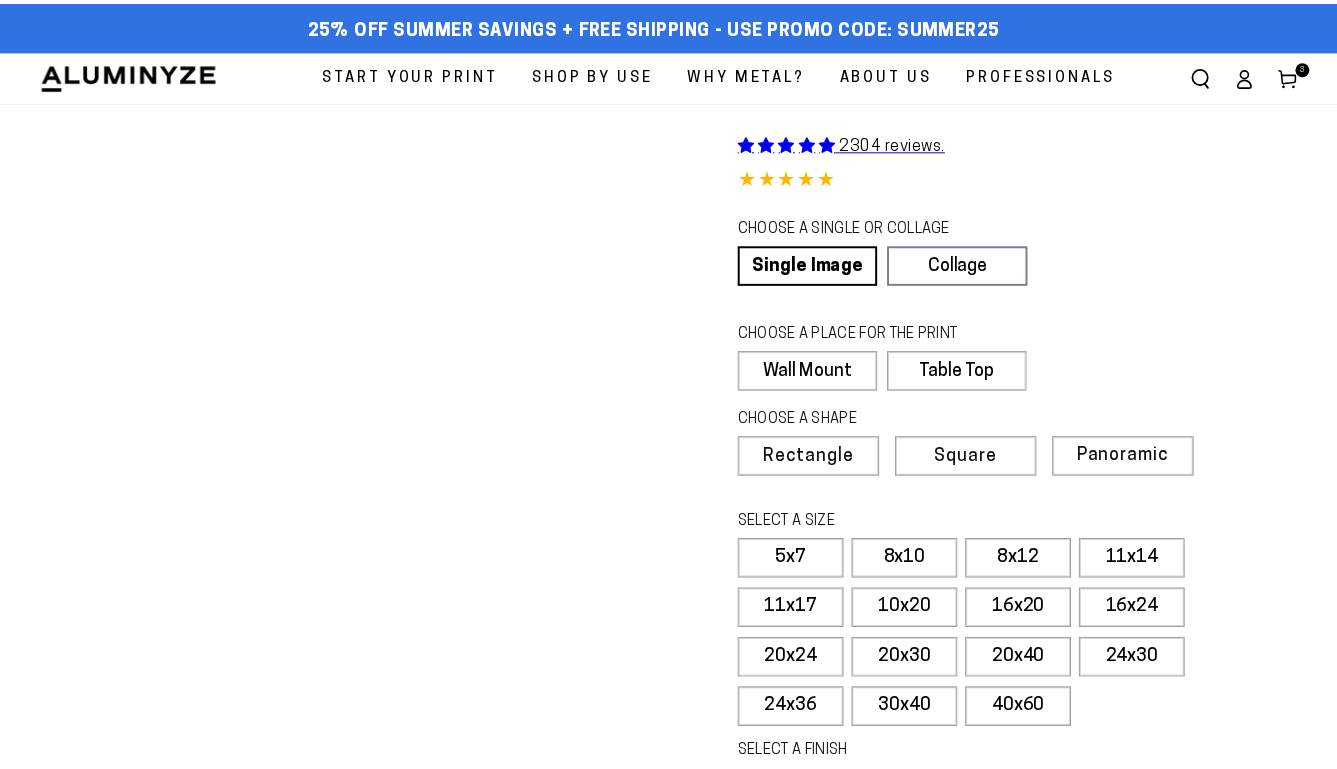 scroll, scrollTop: 0, scrollLeft: 0, axis: both 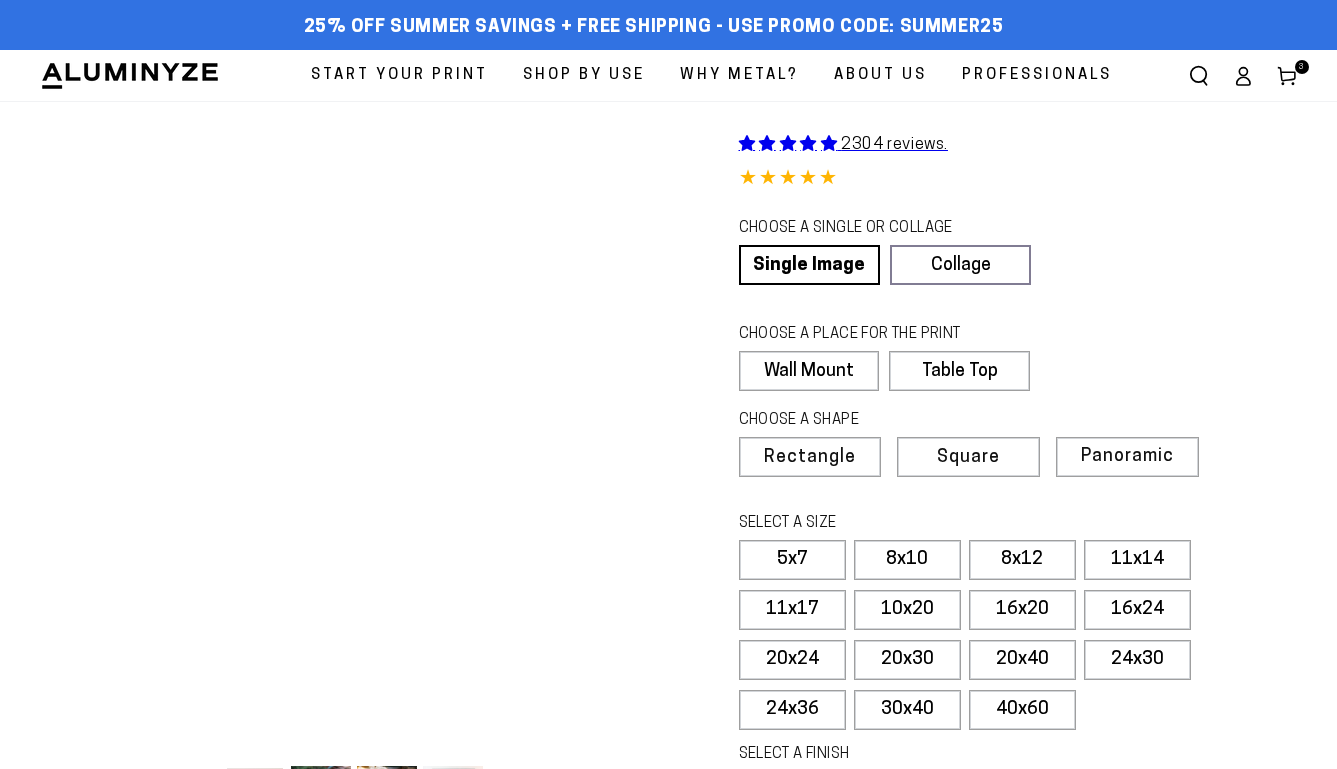 select on "**********" 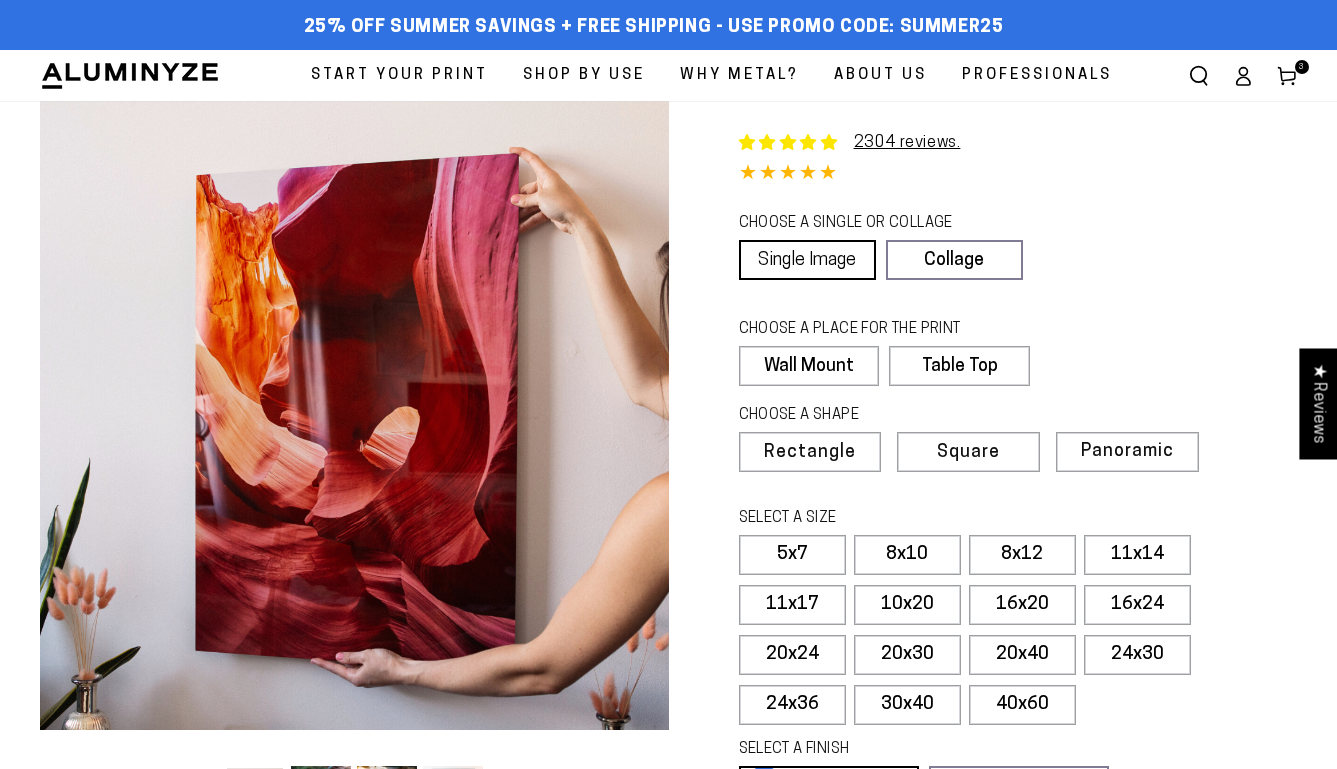 scroll, scrollTop: 0, scrollLeft: 0, axis: both 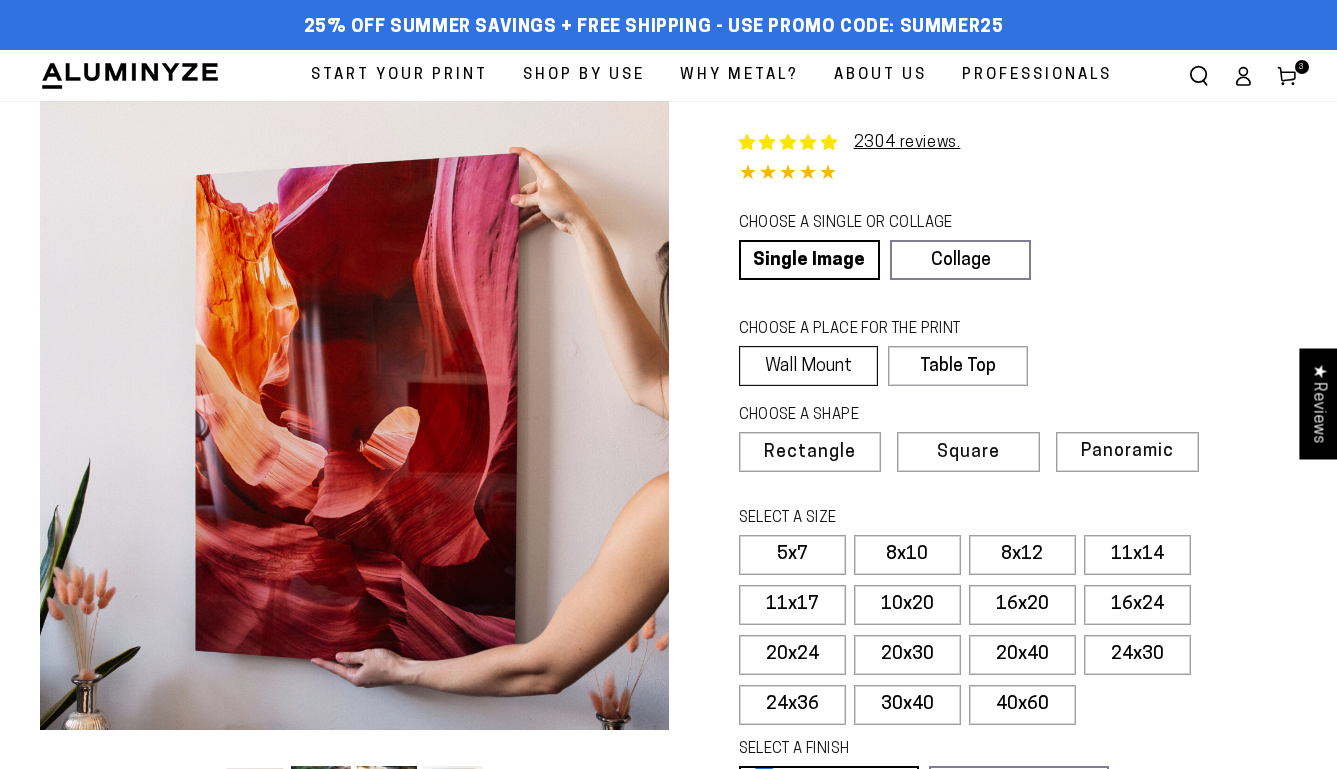 click on "Wall Mount" at bounding box center (809, 366) 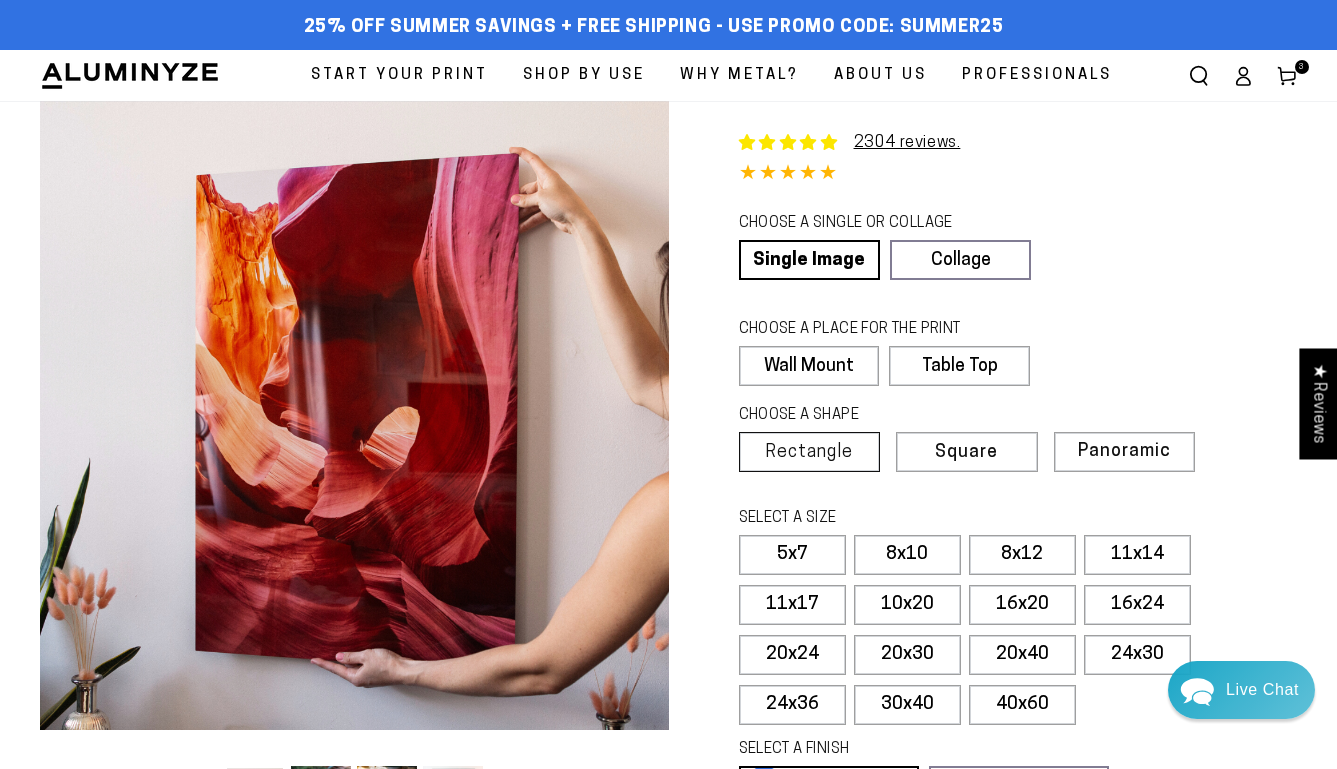 click on "Rectangle" at bounding box center [809, 453] 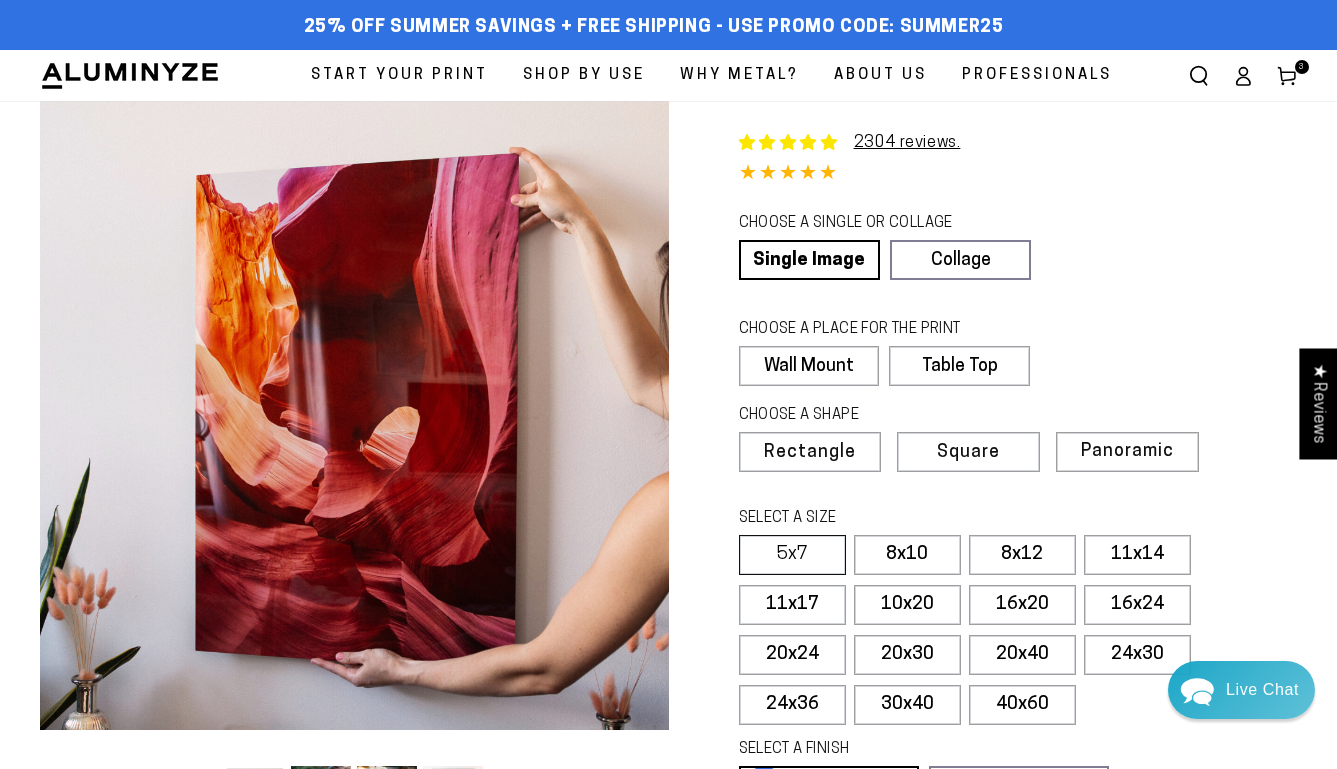 click on "5x7" at bounding box center [792, 555] 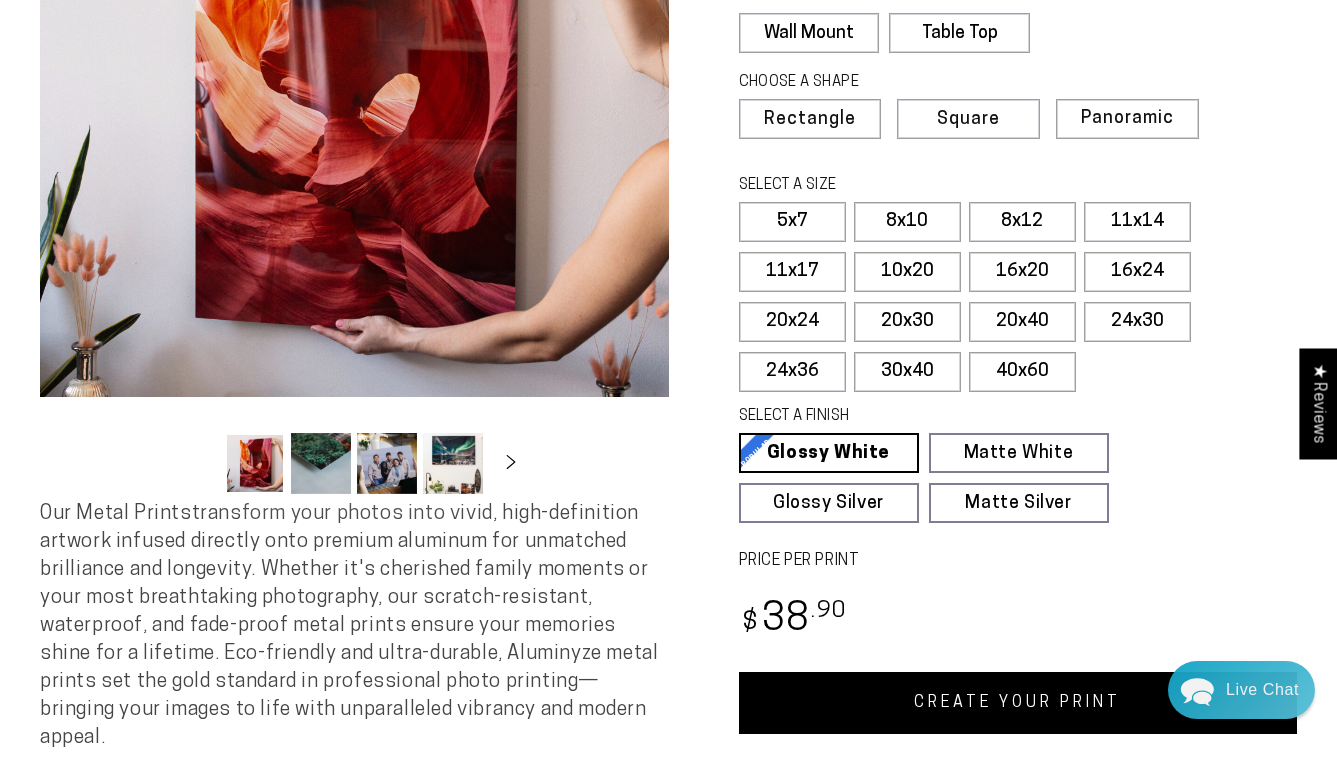 scroll, scrollTop: 0, scrollLeft: 0, axis: both 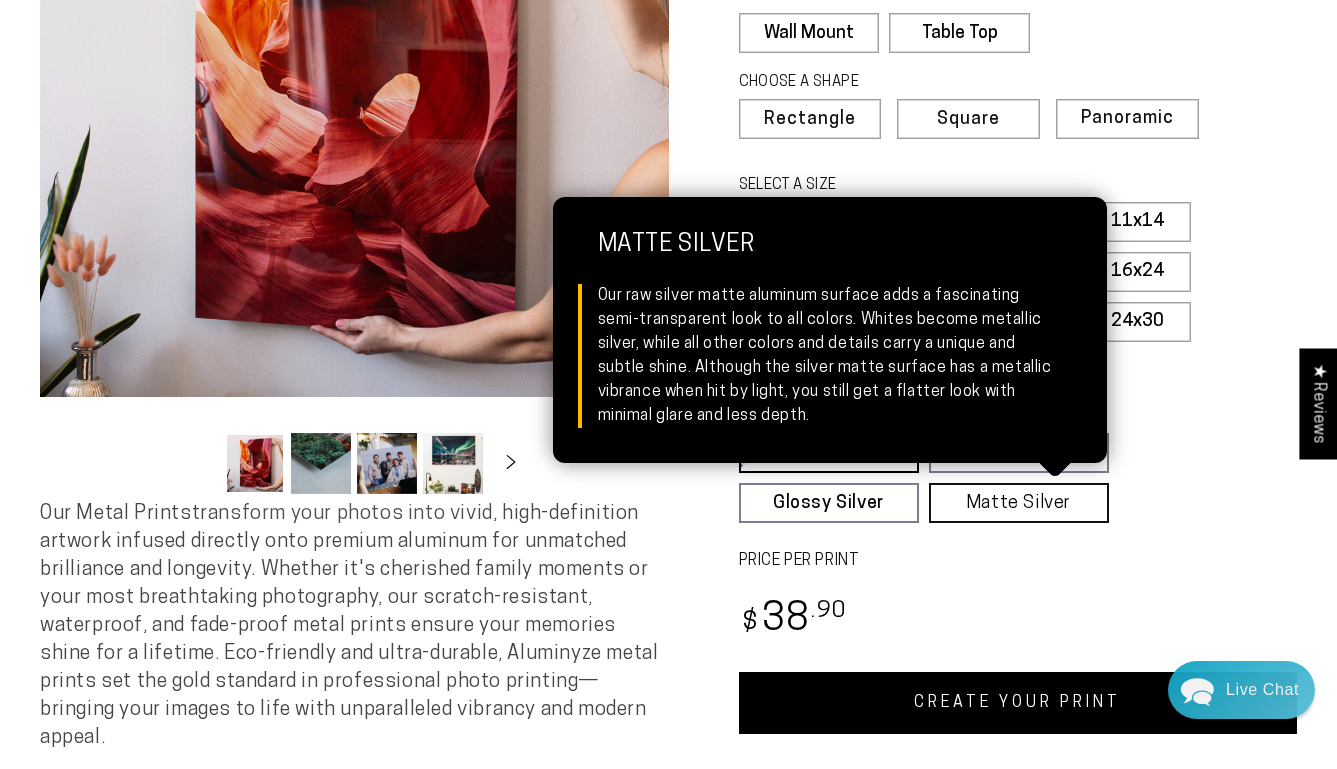 click on "Matte Silver
Matte Silver
Our raw silver matte aluminum surface adds a fascinating semi-transparent look to all colors. Whites become metallic silver, while all other colors and details carry a unique and subtle shine. Although the silver matte surface has a metallic vibrance when hit by light, you still get a flatter look with minimal glare and less depth." at bounding box center (1019, 503) 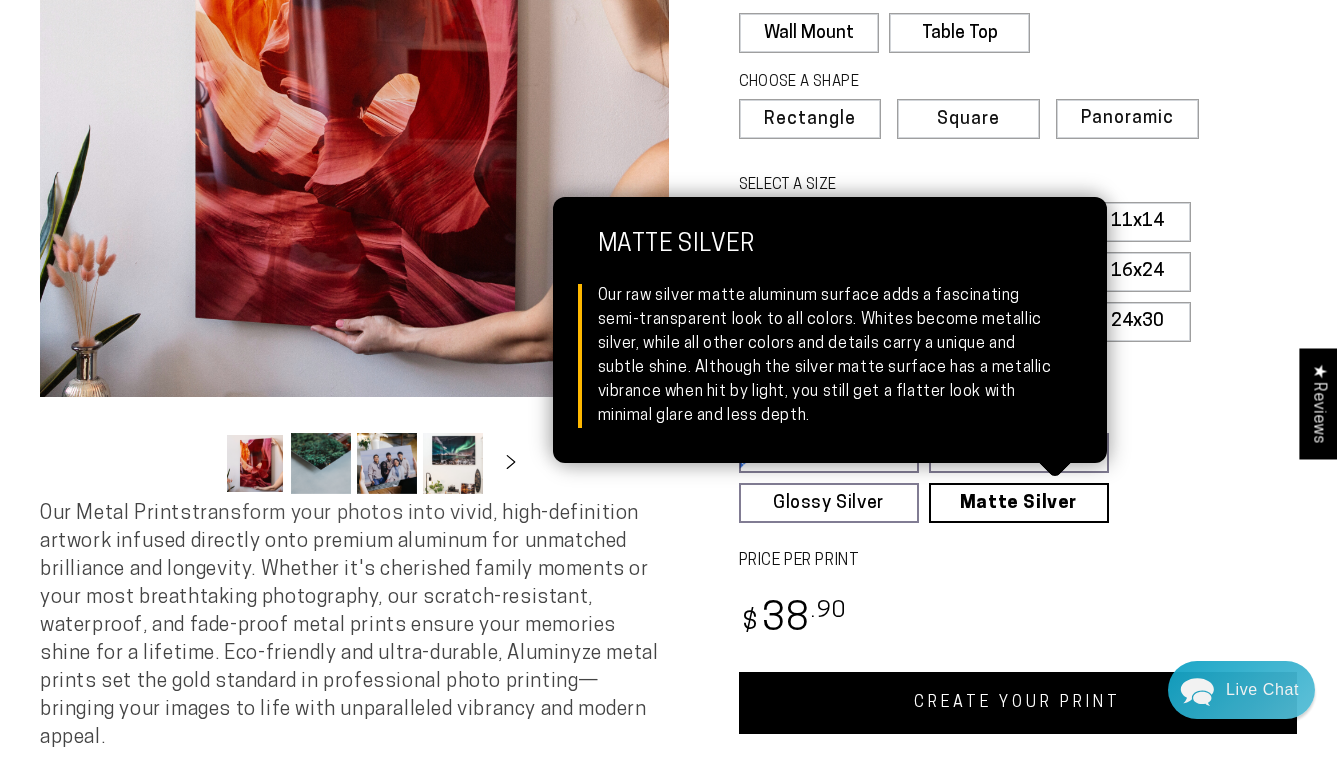 scroll, scrollTop: 733, scrollLeft: 0, axis: vertical 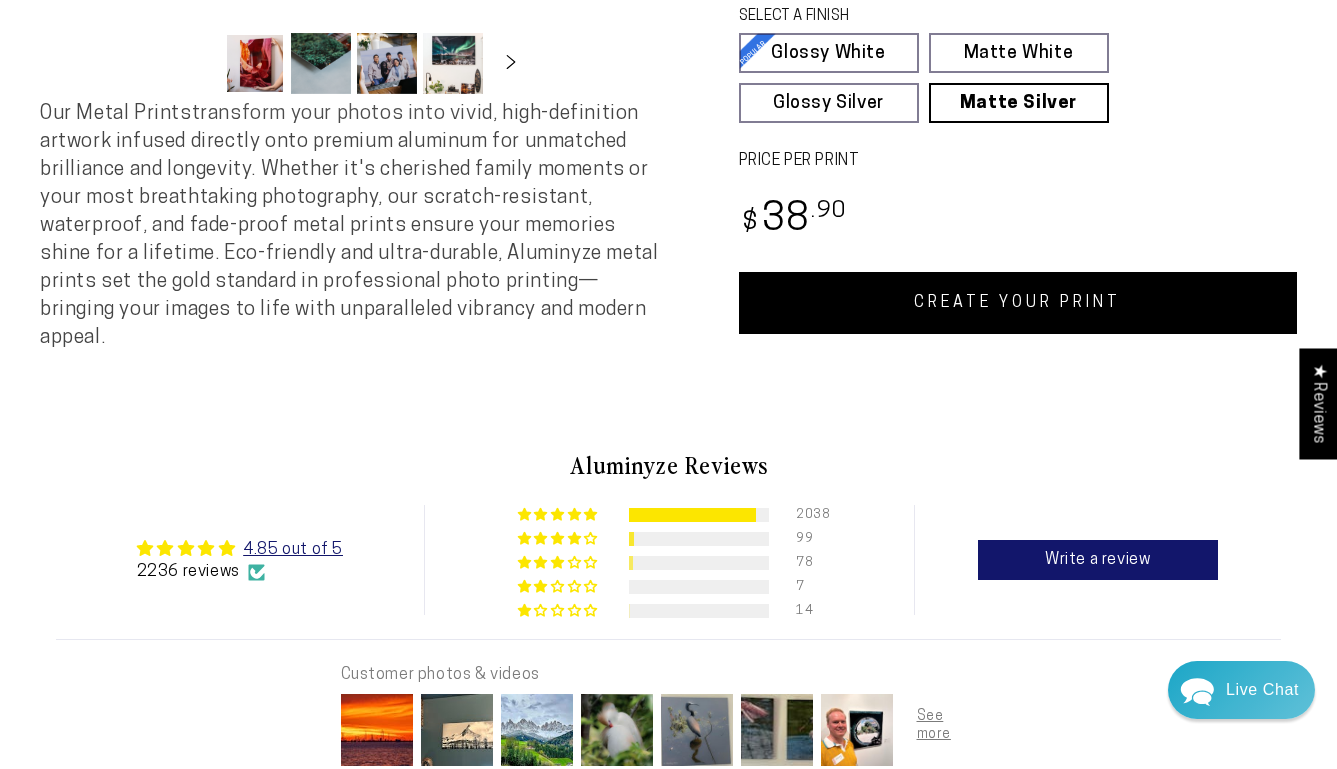 click on "CREATE YOUR PRINT" at bounding box center [1018, 303] 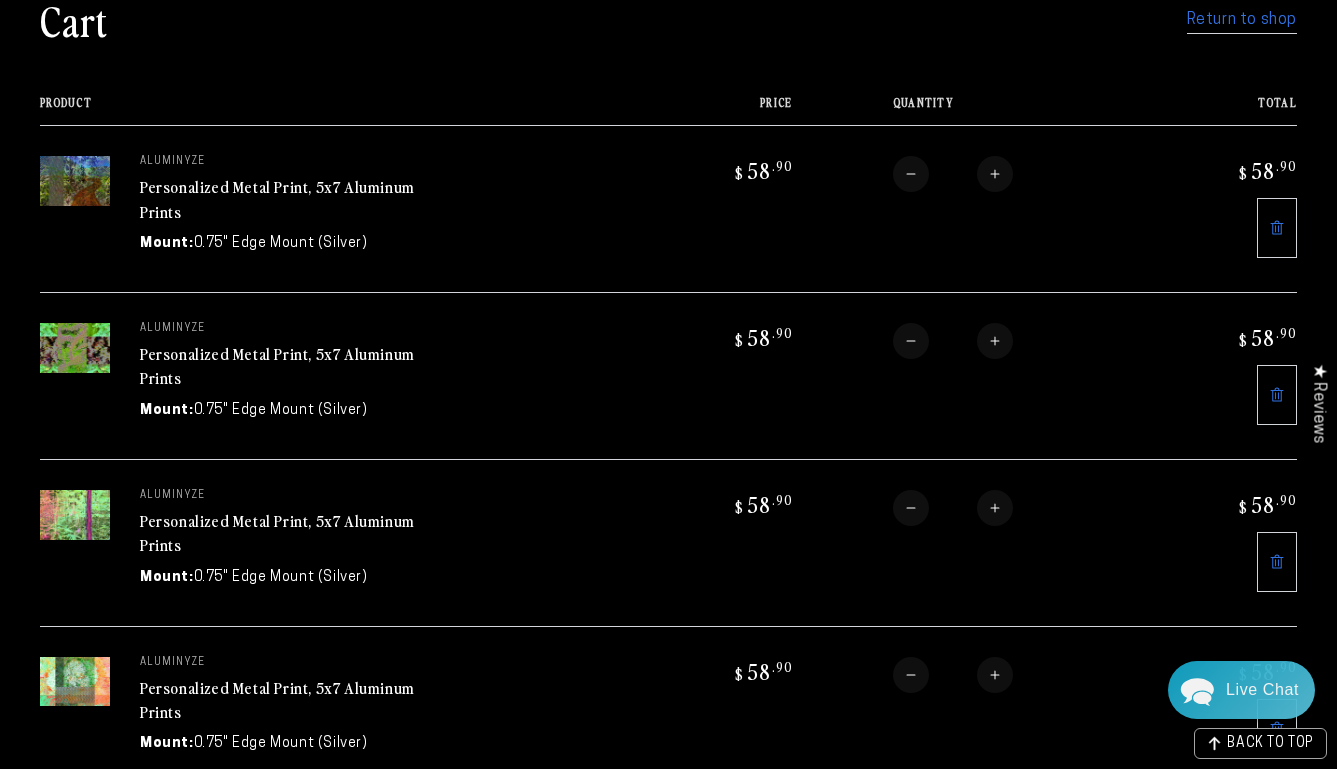 scroll, scrollTop: 200, scrollLeft: 0, axis: vertical 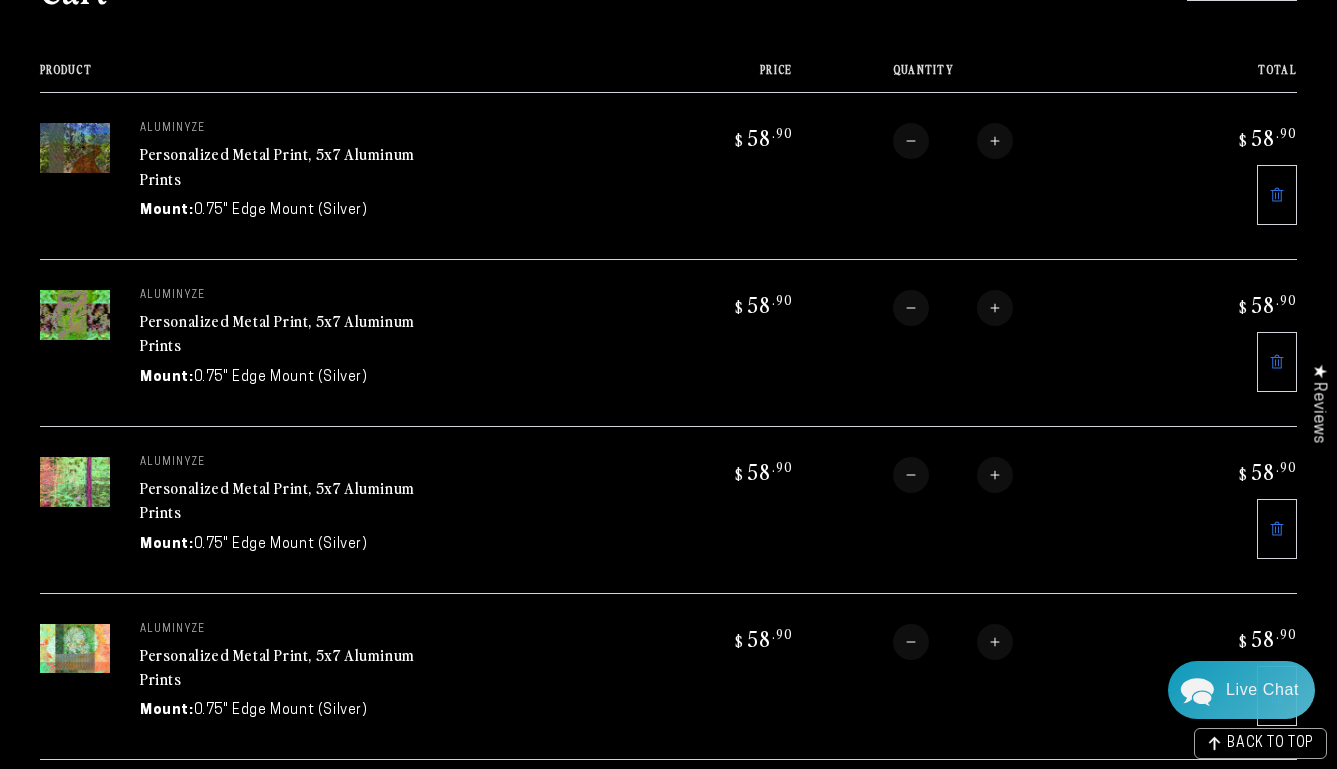click on "Personalized Metal Print, 5x7 Aluminum Prints" at bounding box center (277, 166) 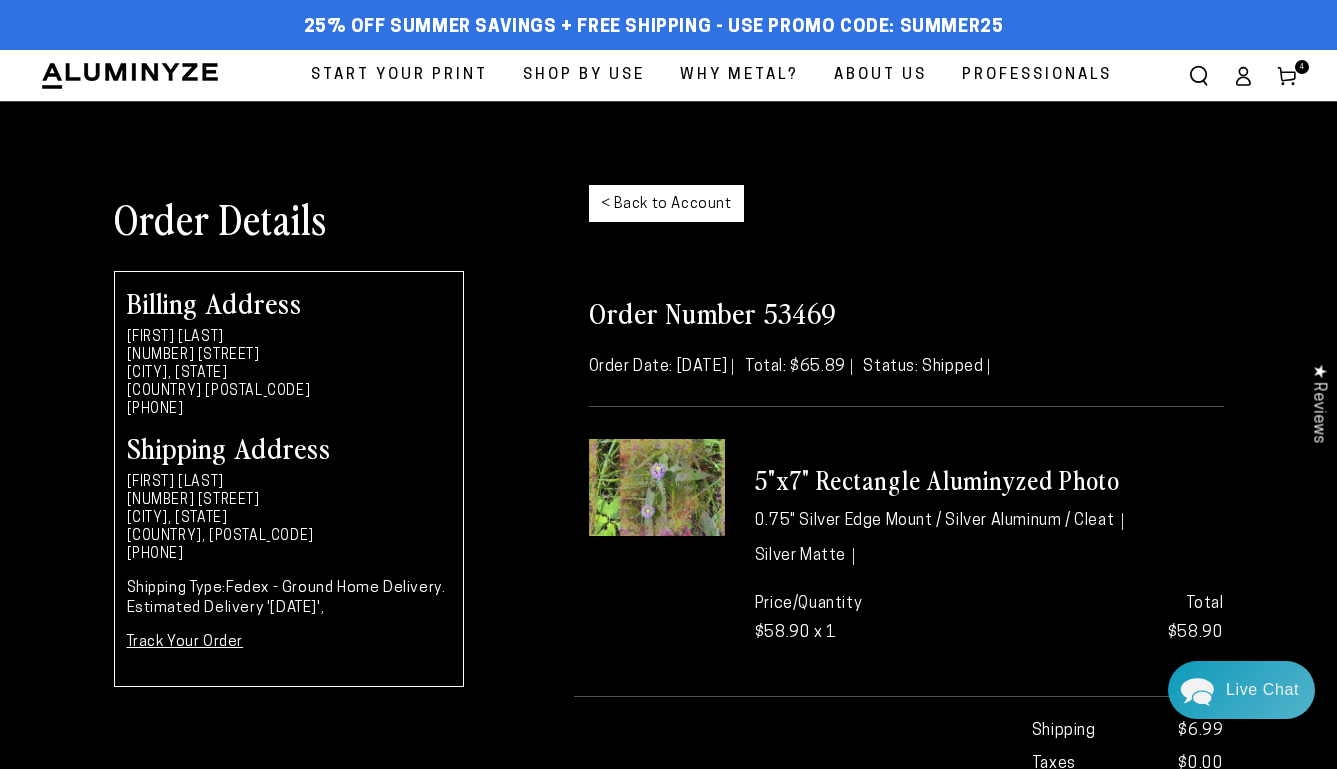 scroll, scrollTop: 0, scrollLeft: 0, axis: both 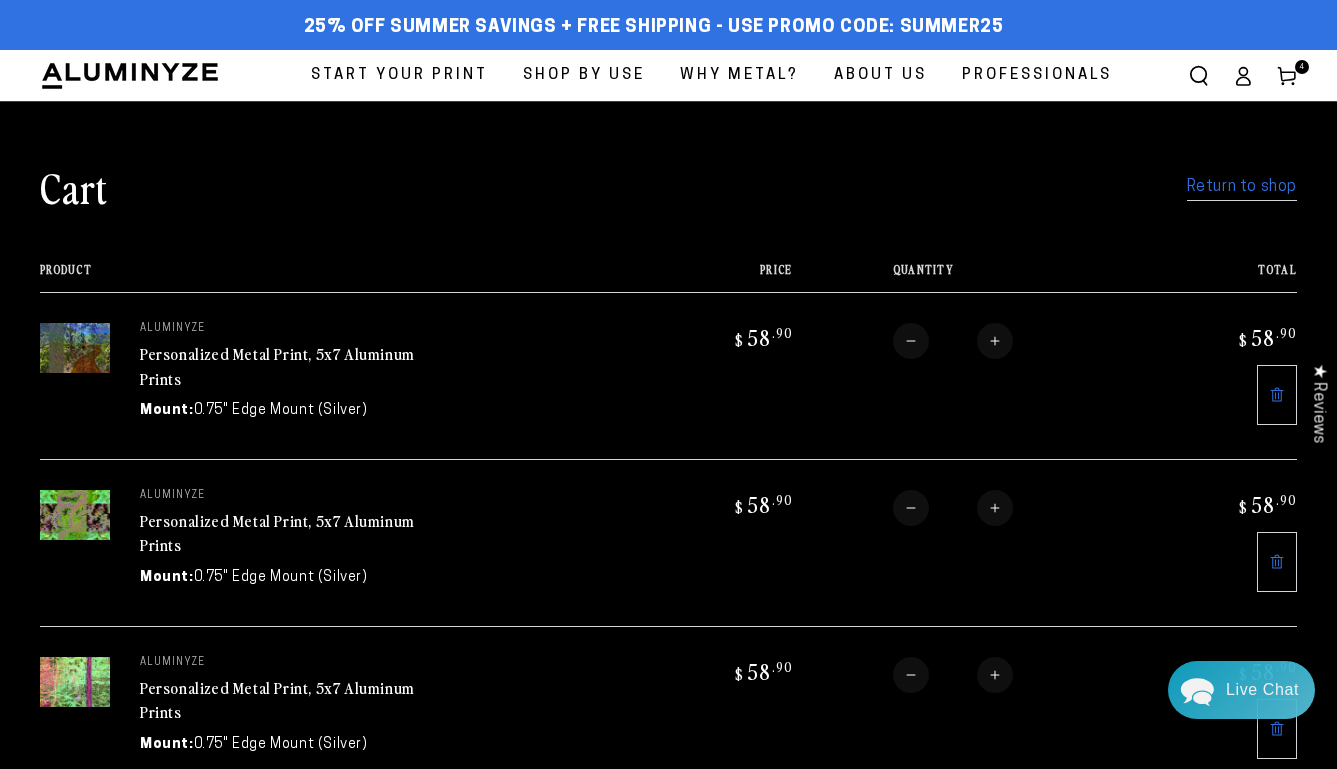 click 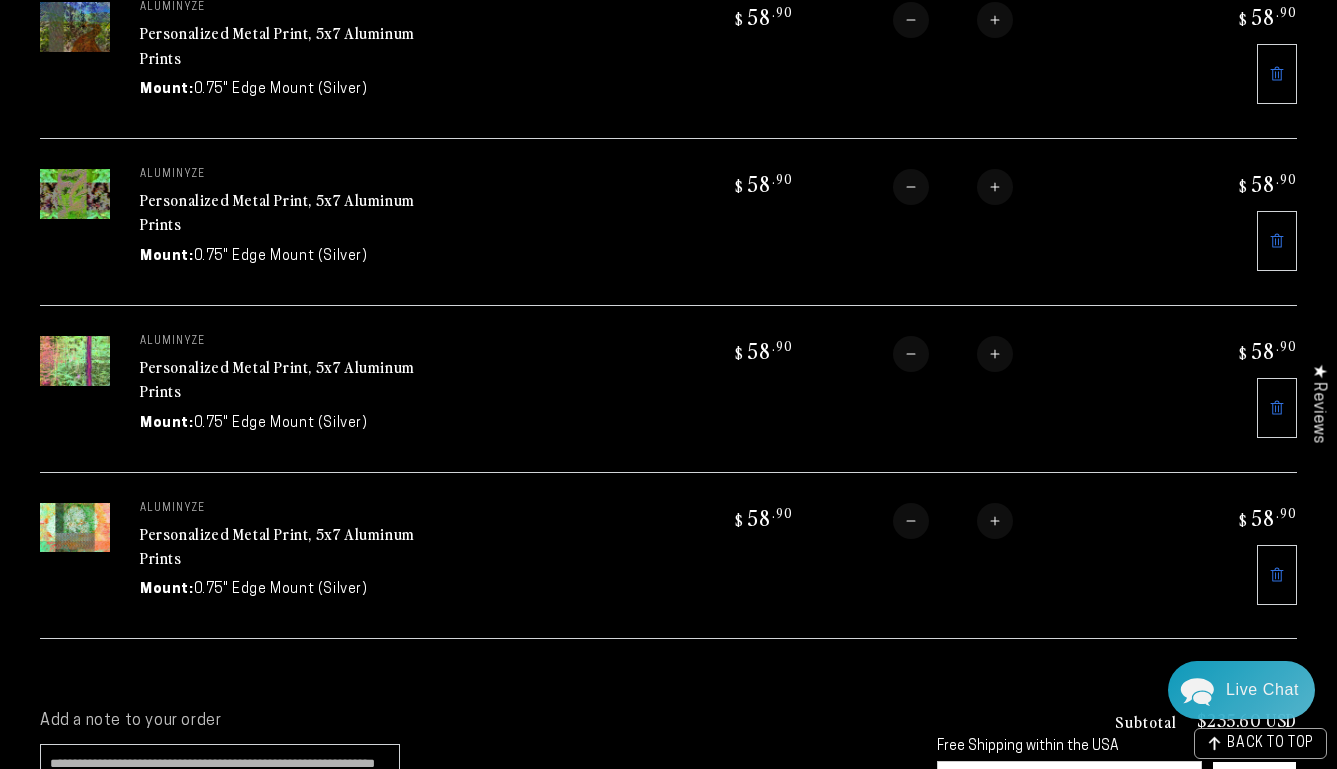 scroll, scrollTop: 333, scrollLeft: 0, axis: vertical 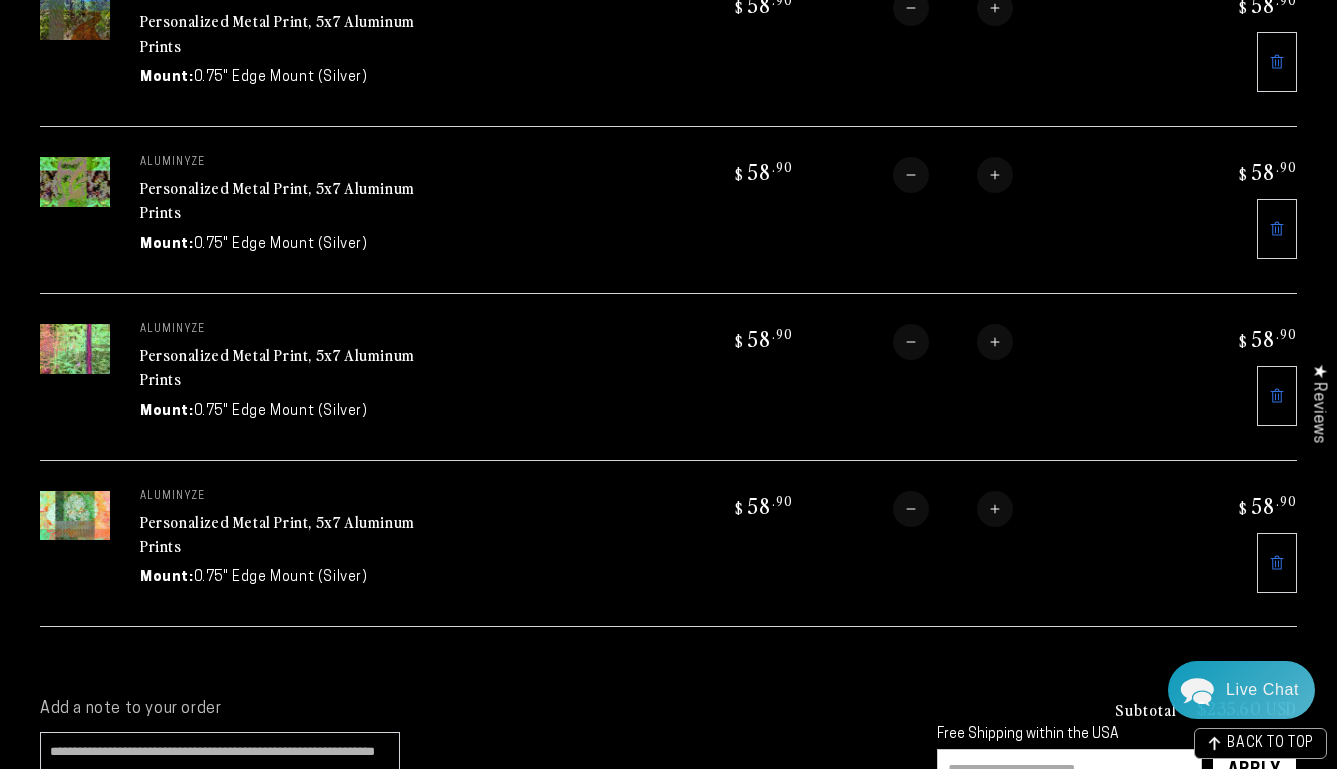 click at bounding box center (75, 516) 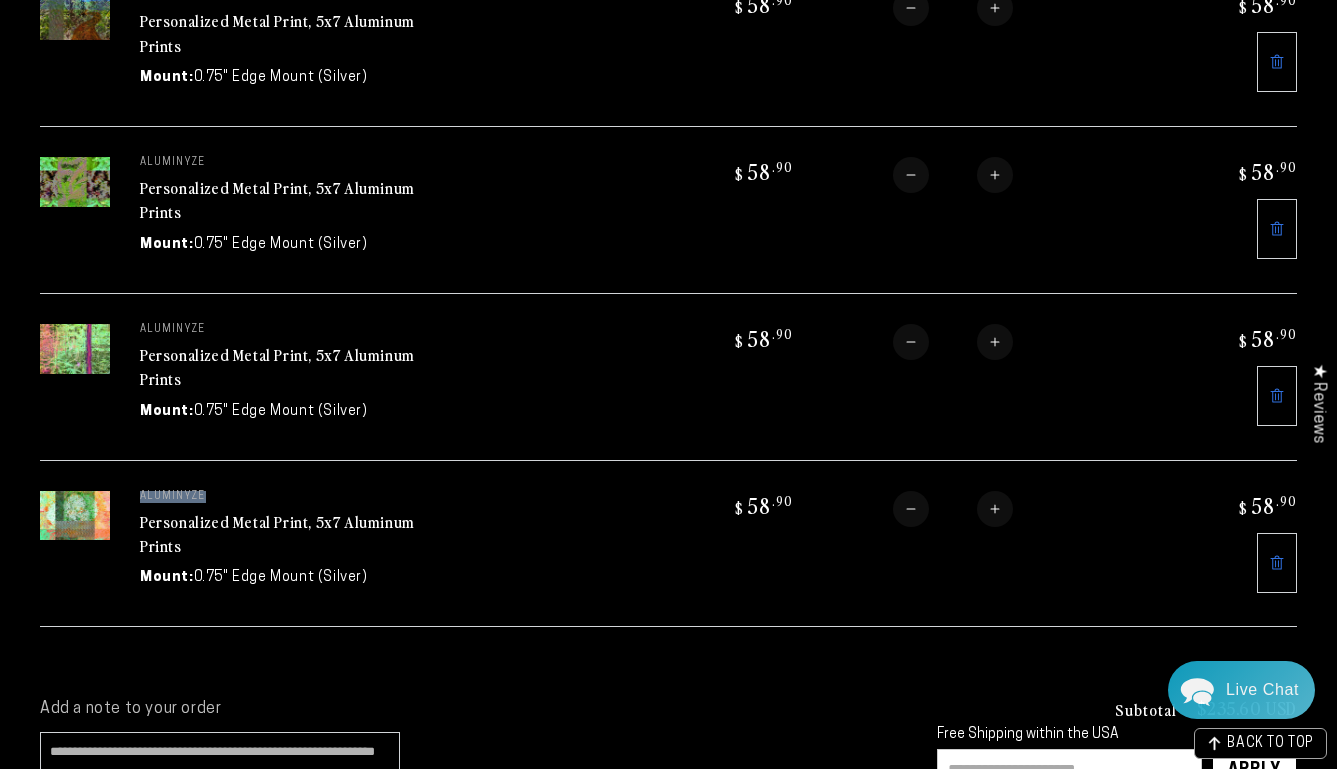 click on "aluminyze" at bounding box center (290, 497) 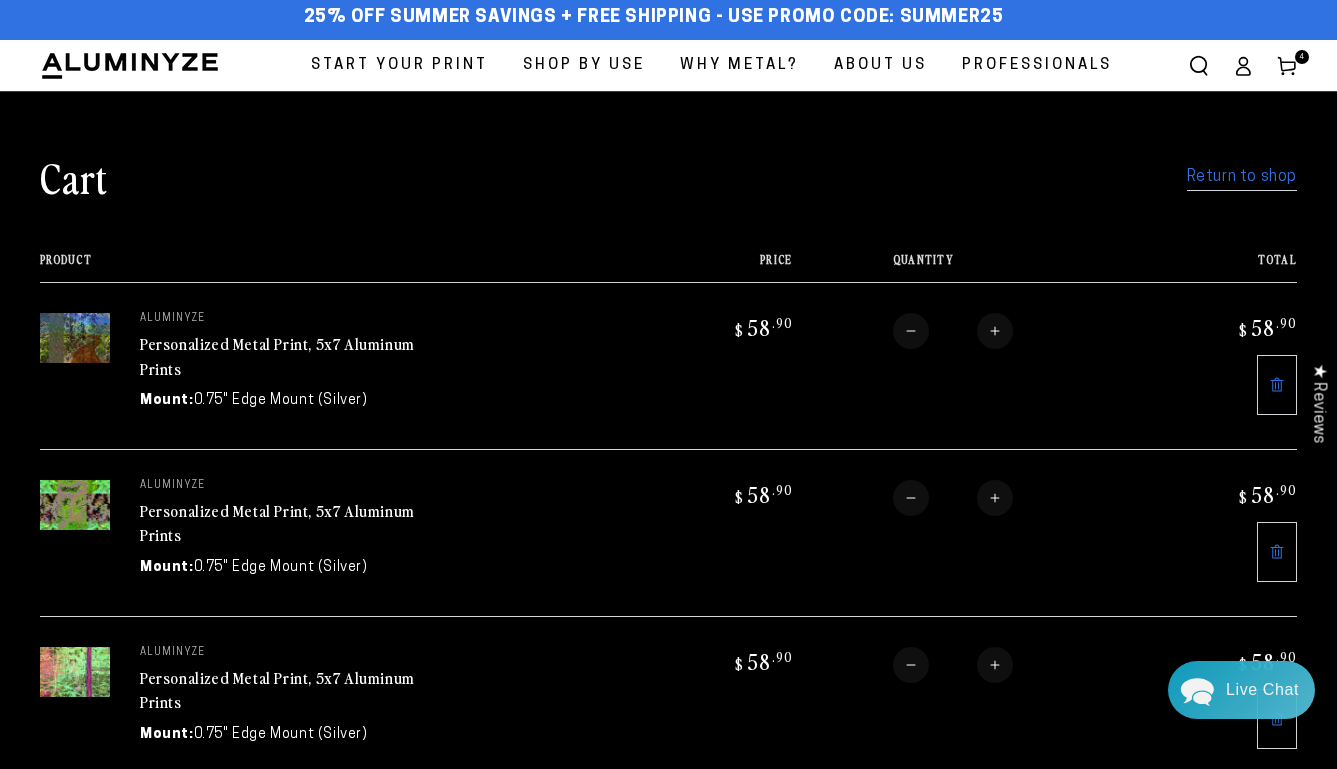 scroll, scrollTop: 0, scrollLeft: 0, axis: both 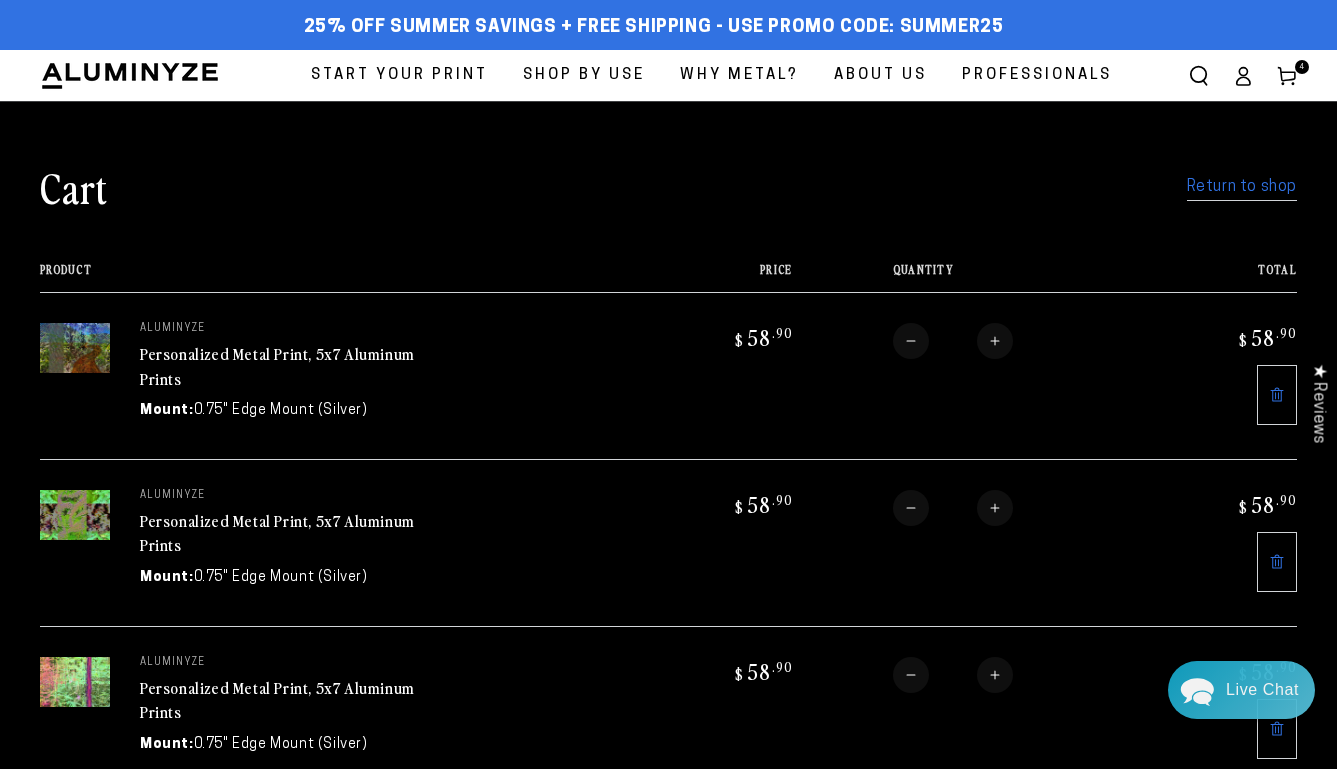 click 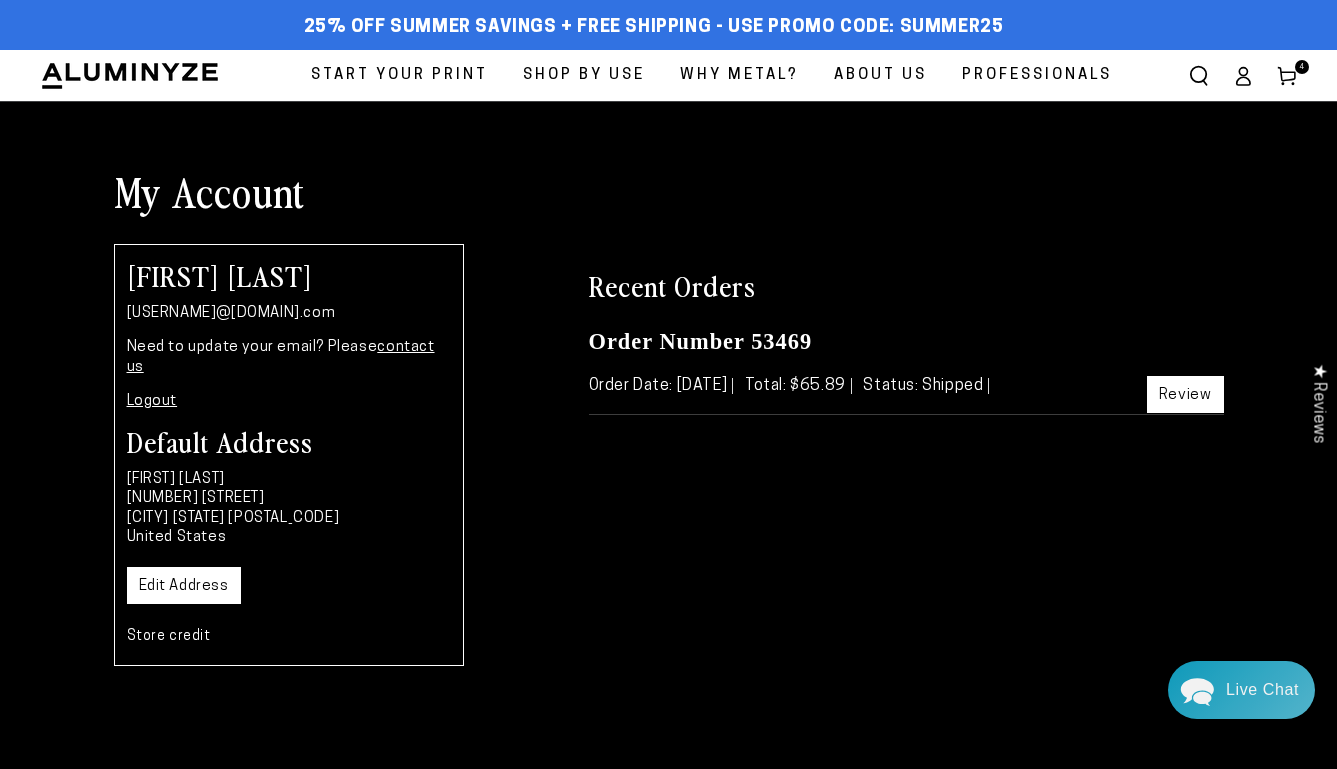 scroll, scrollTop: 0, scrollLeft: 0, axis: both 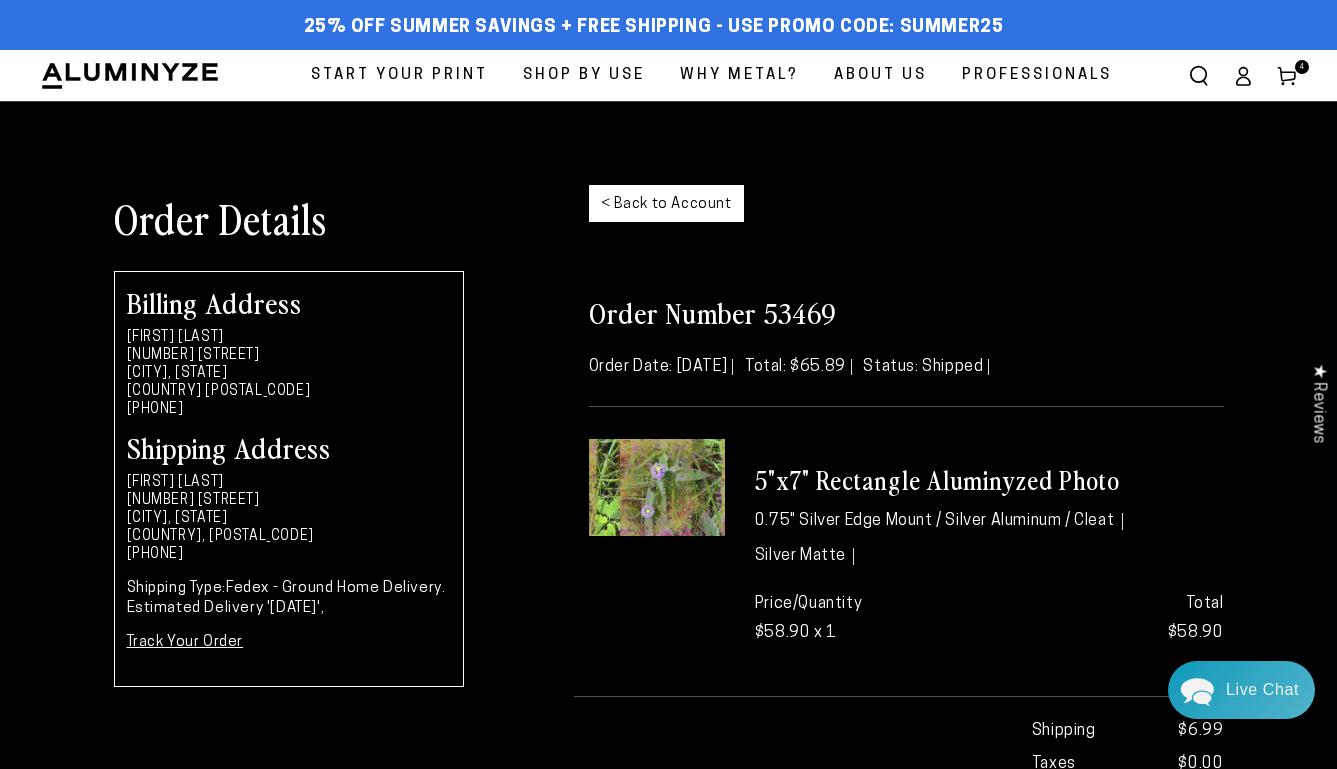 click 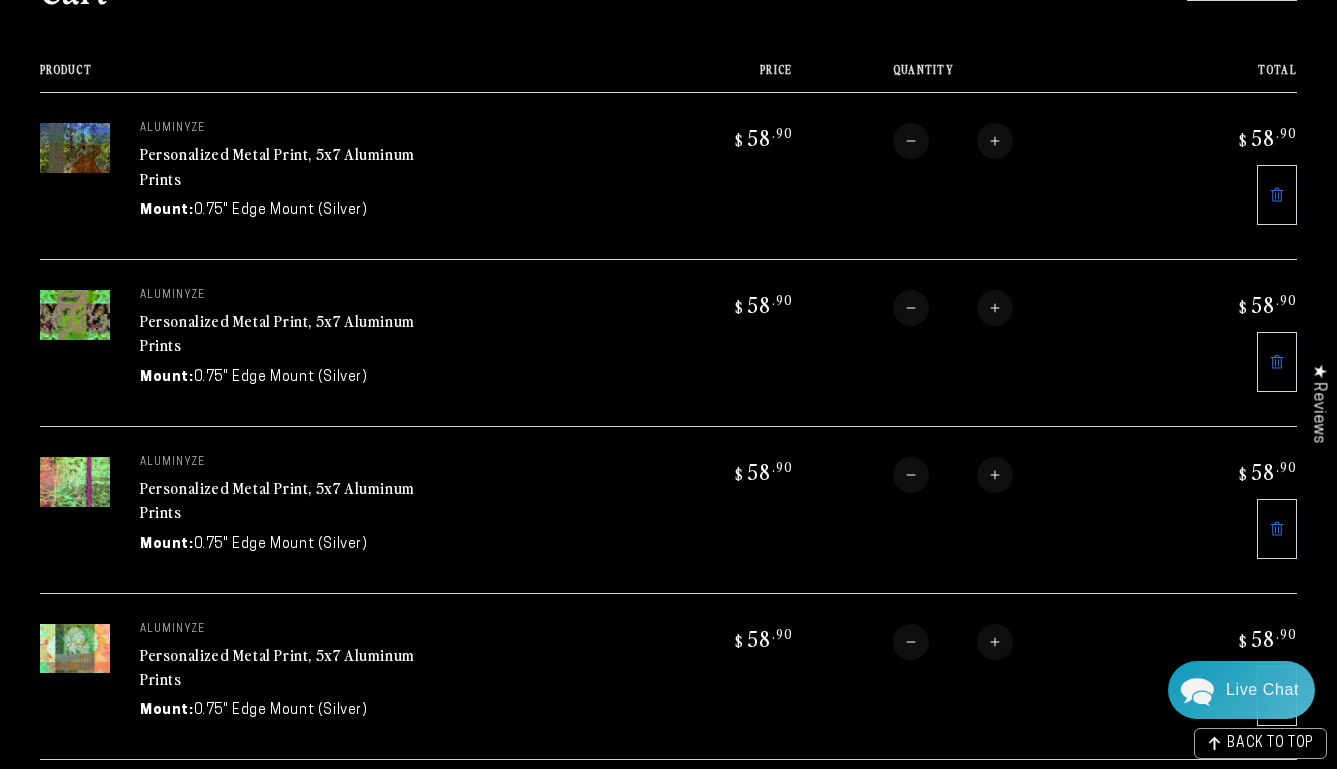 scroll, scrollTop: 0, scrollLeft: 0, axis: both 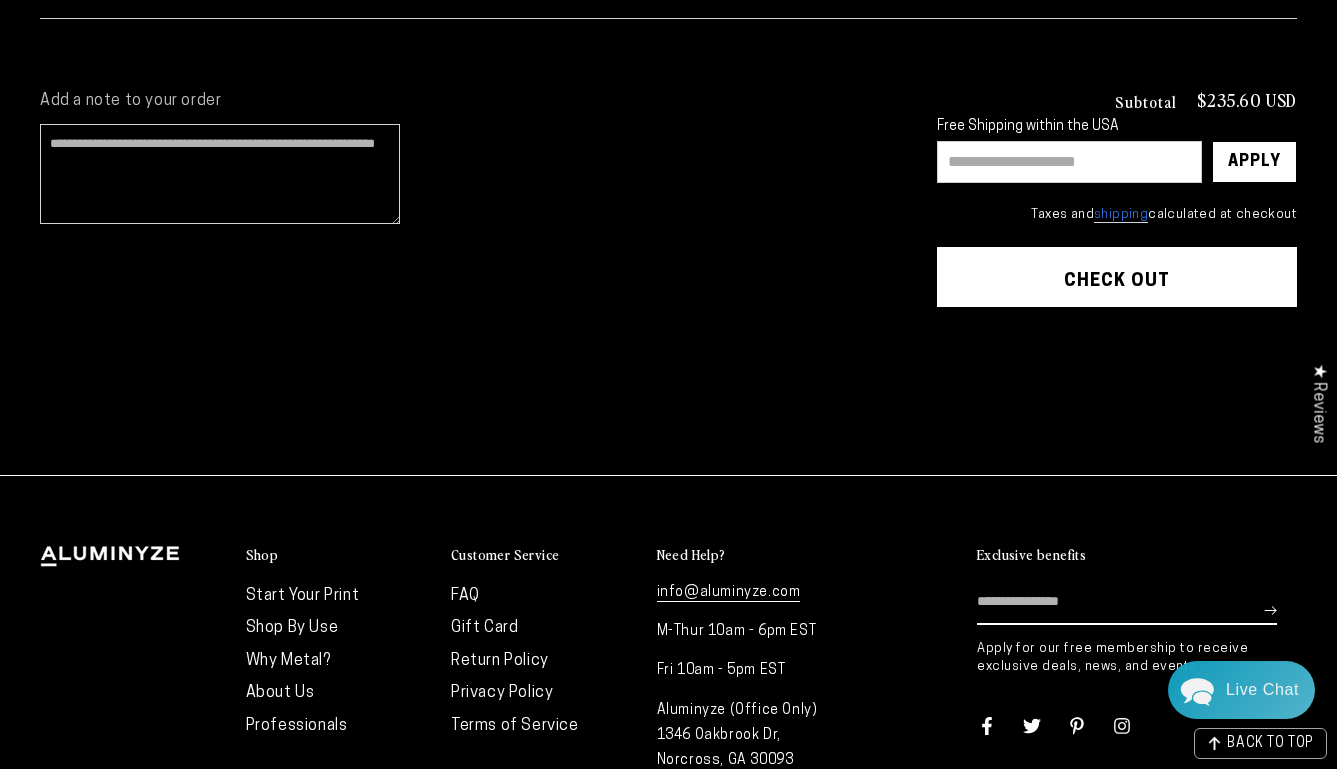 click on "Check out" at bounding box center [1117, 277] 